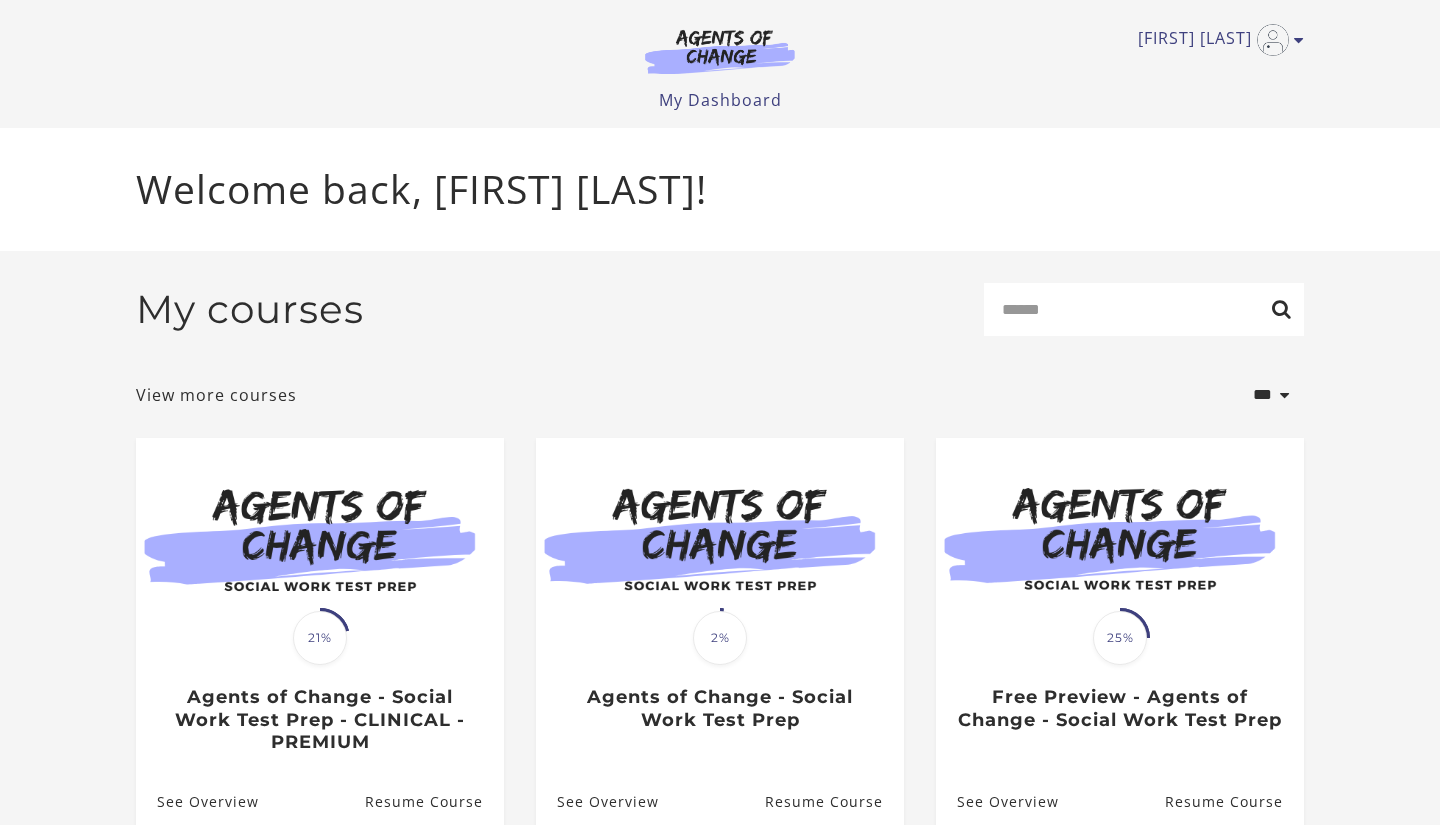 scroll, scrollTop: 0, scrollLeft: 0, axis: both 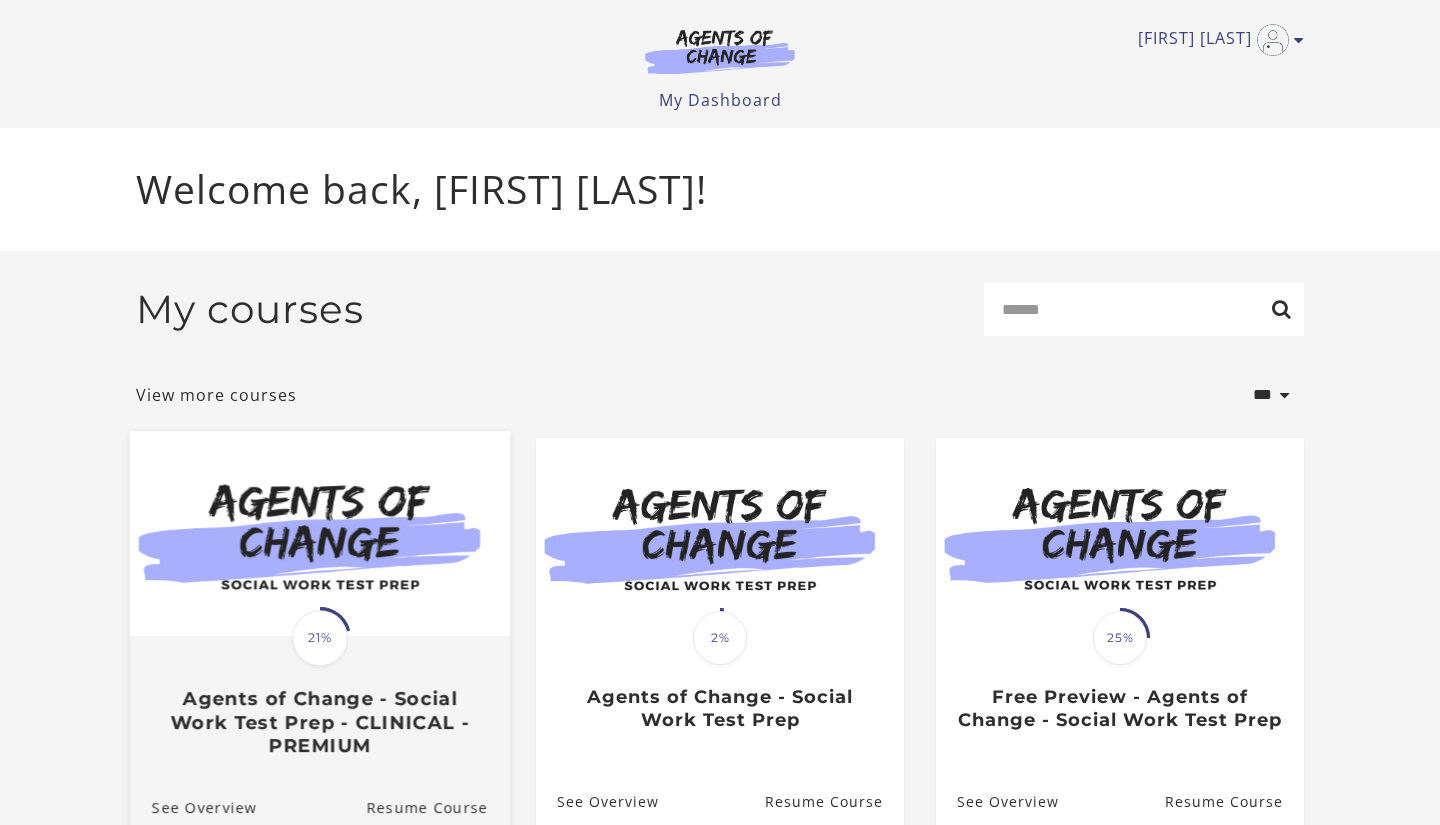 click at bounding box center (320, 533) 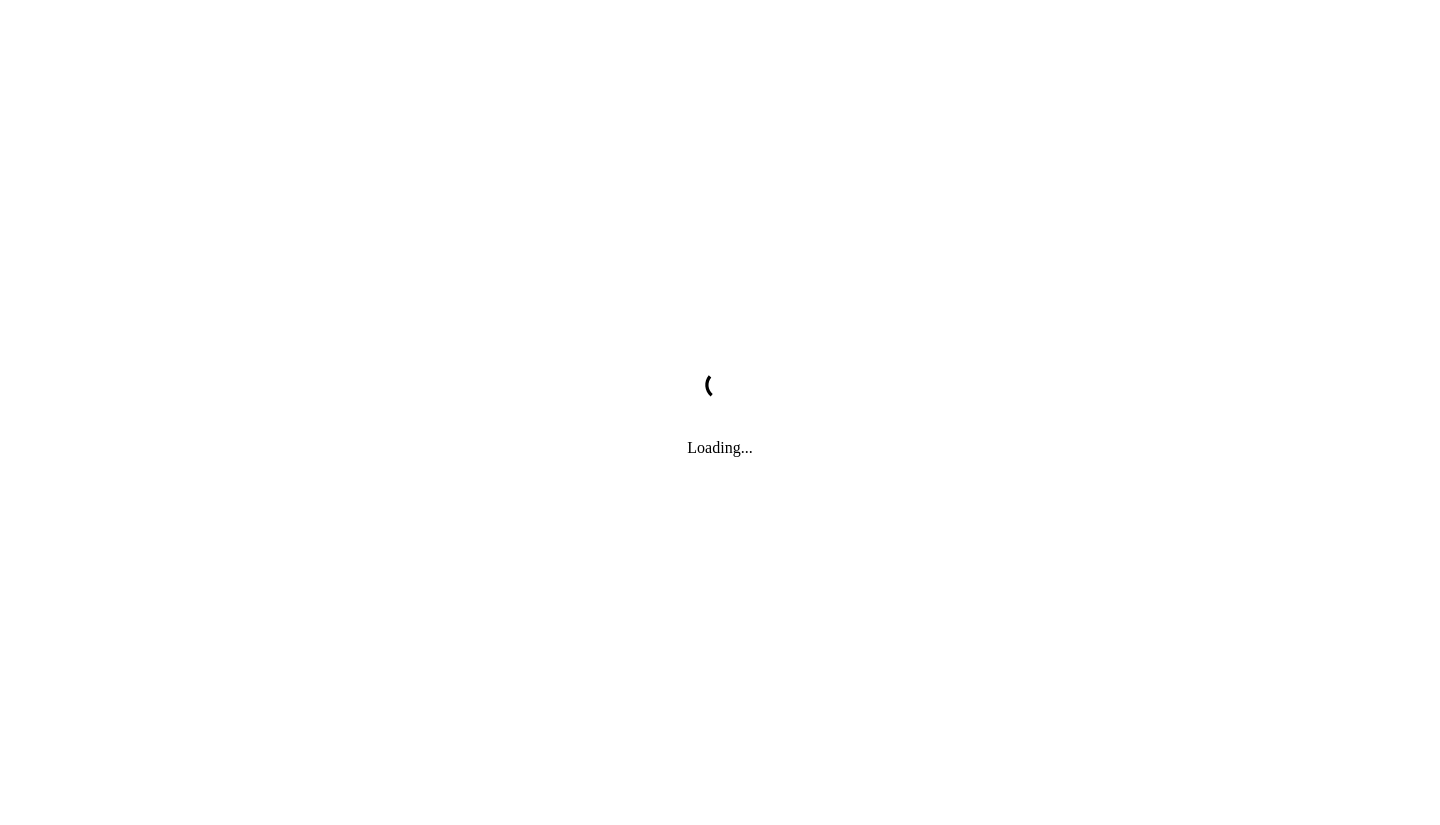 scroll, scrollTop: 0, scrollLeft: 0, axis: both 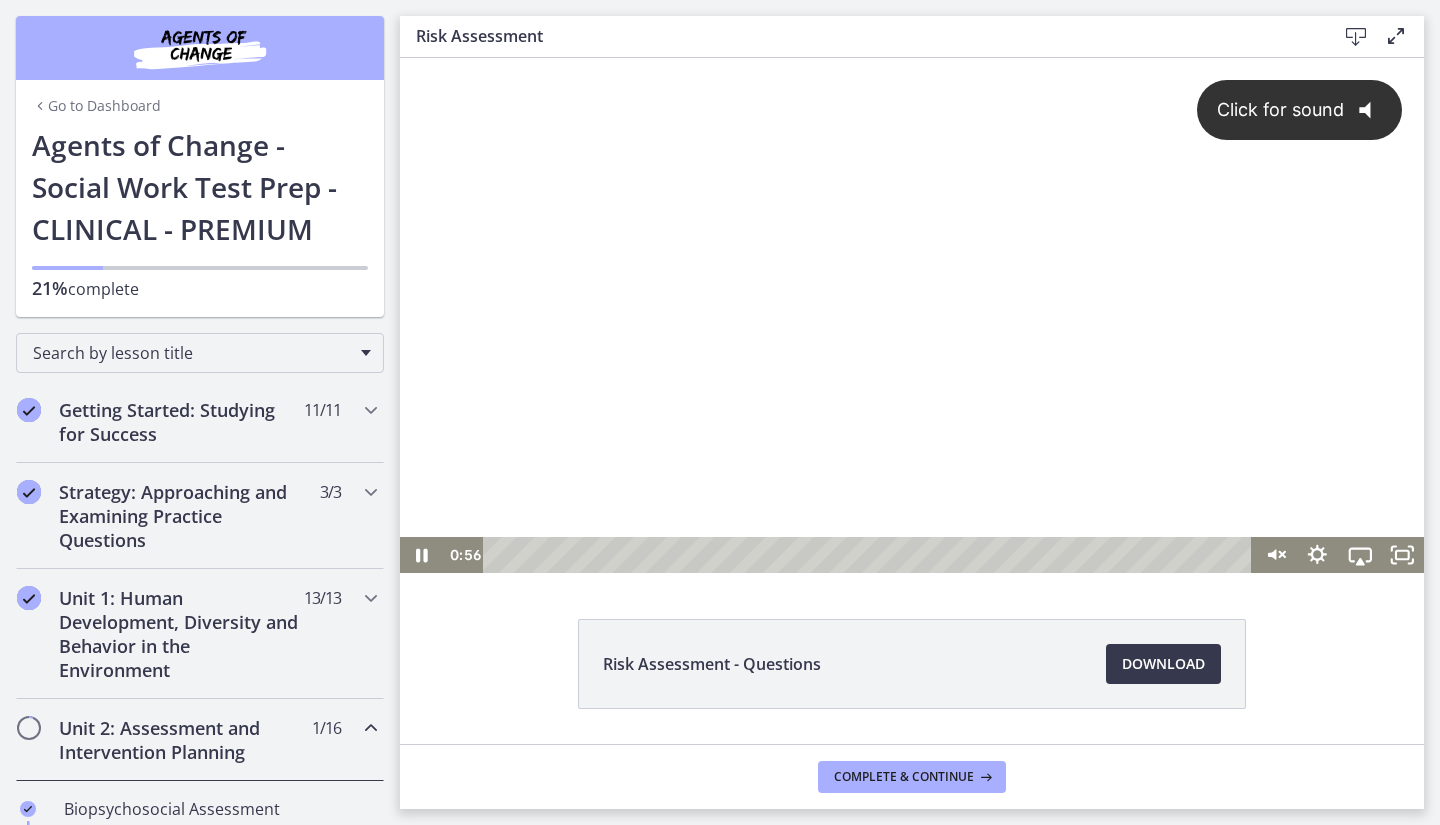 click on "Click for sound" at bounding box center (1271, 109) 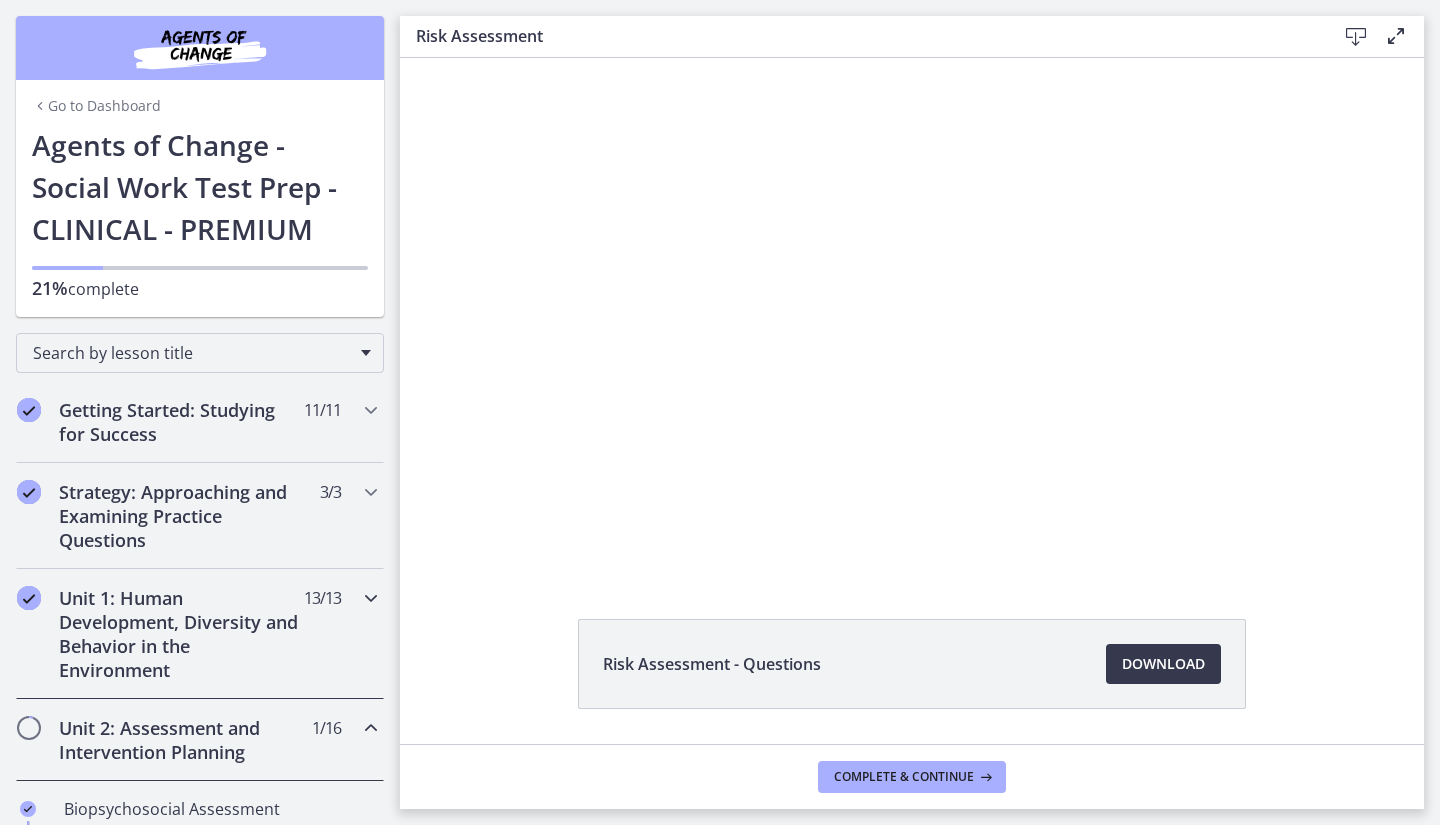 click on "Unit 1: Human Development, Diversity and Behavior in the Environment
13  /  13
Completed" at bounding box center [200, 634] 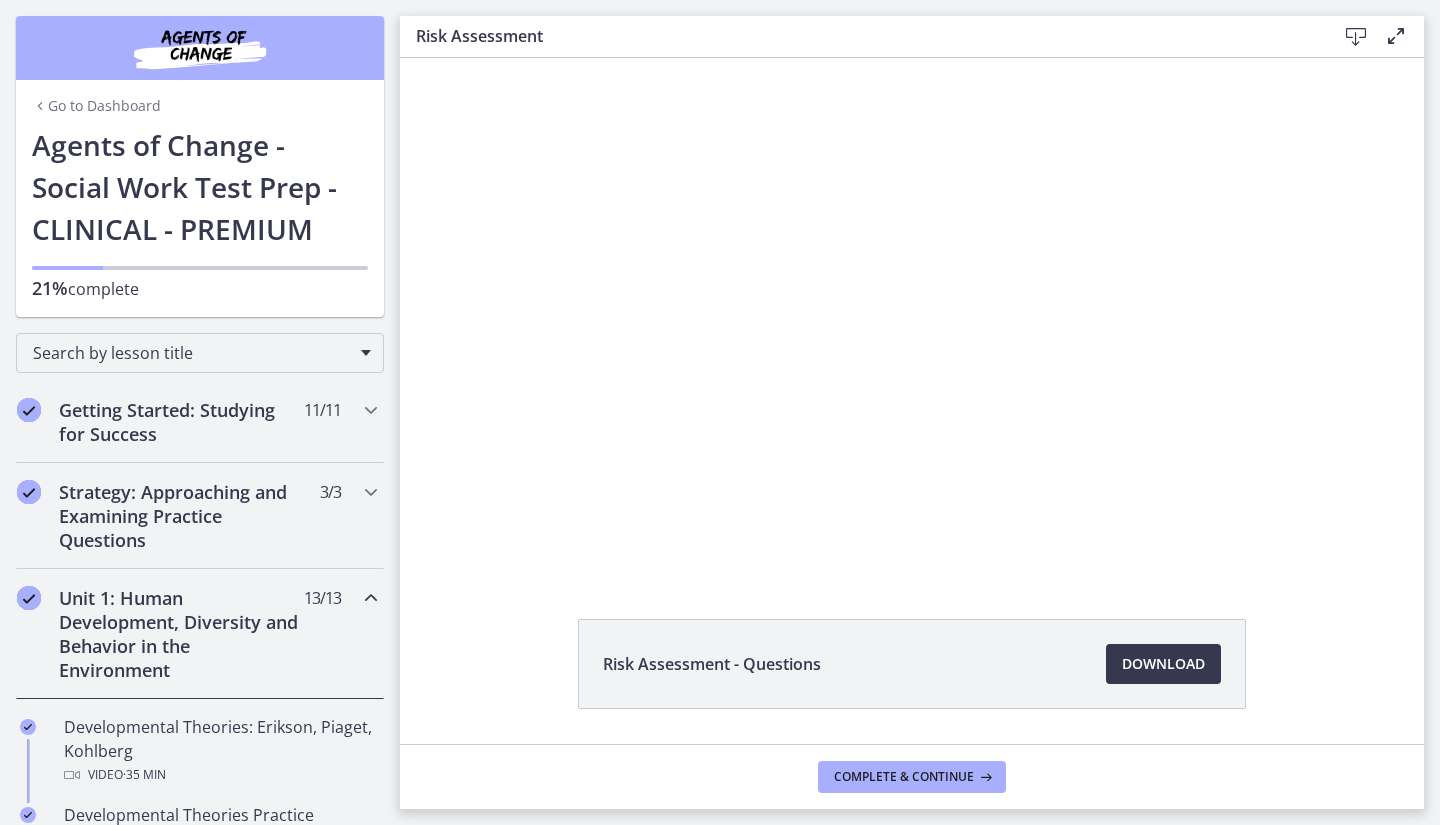 click on "Unit 1: Human Development, Diversity and Behavior in the Environment
13  /  13
Completed" at bounding box center [200, 634] 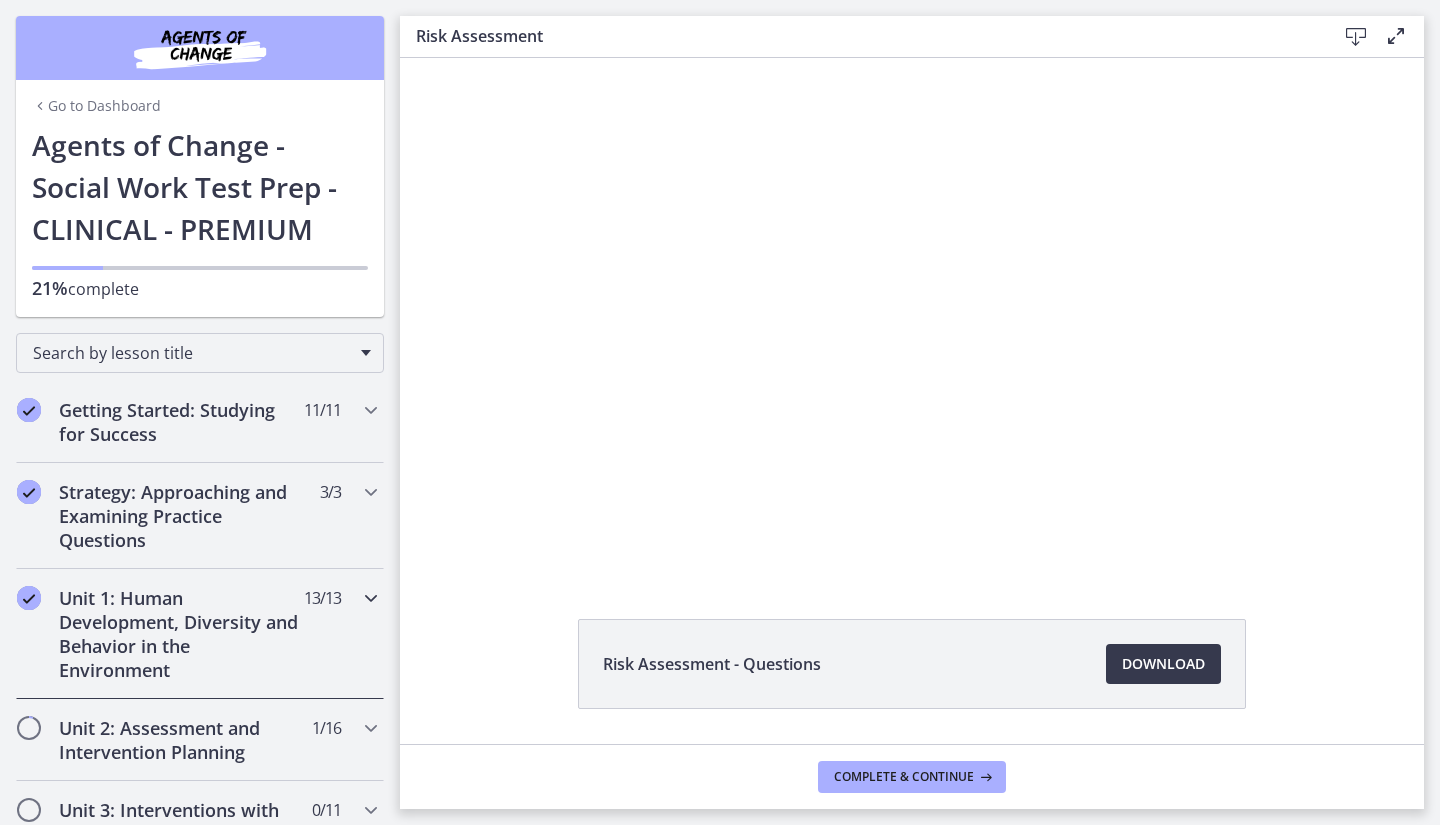 click on "Unit 1: Human Development, Diversity and Behavior in the Environment
13  /  13
Completed" at bounding box center [200, 634] 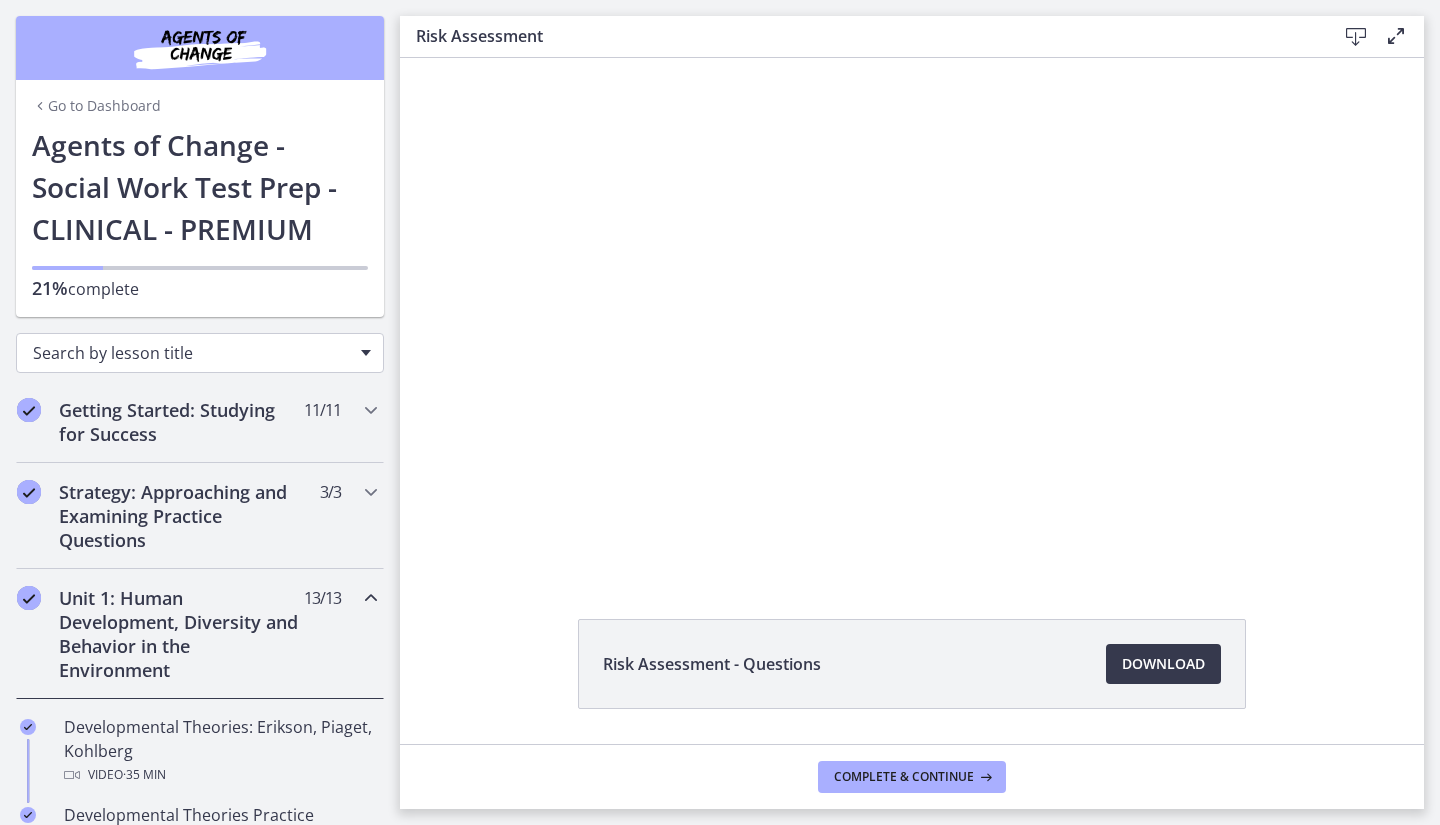 click on "Search by lesson title" at bounding box center (200, 353) 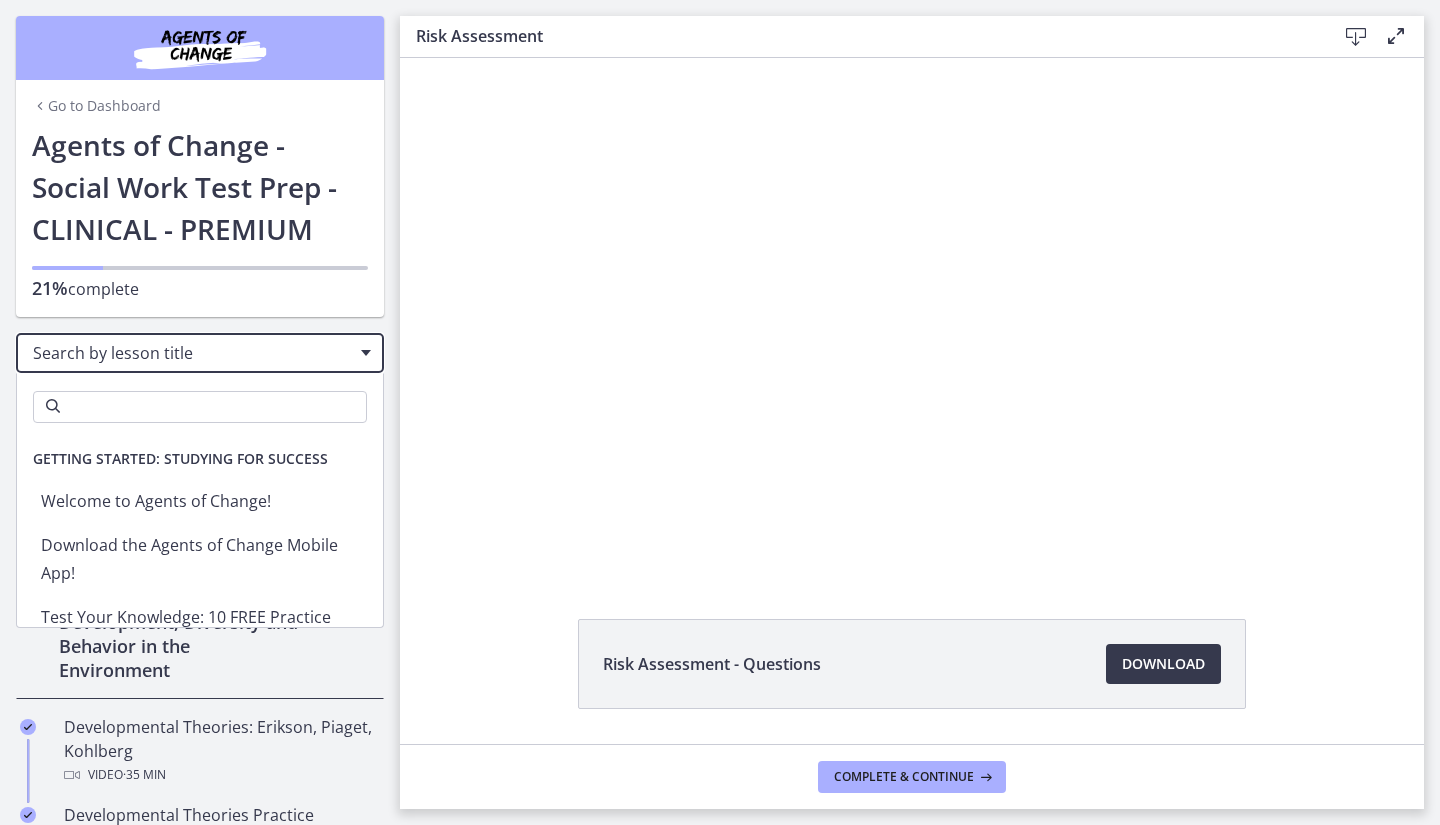 click on "Search by lesson title" at bounding box center (200, 353) 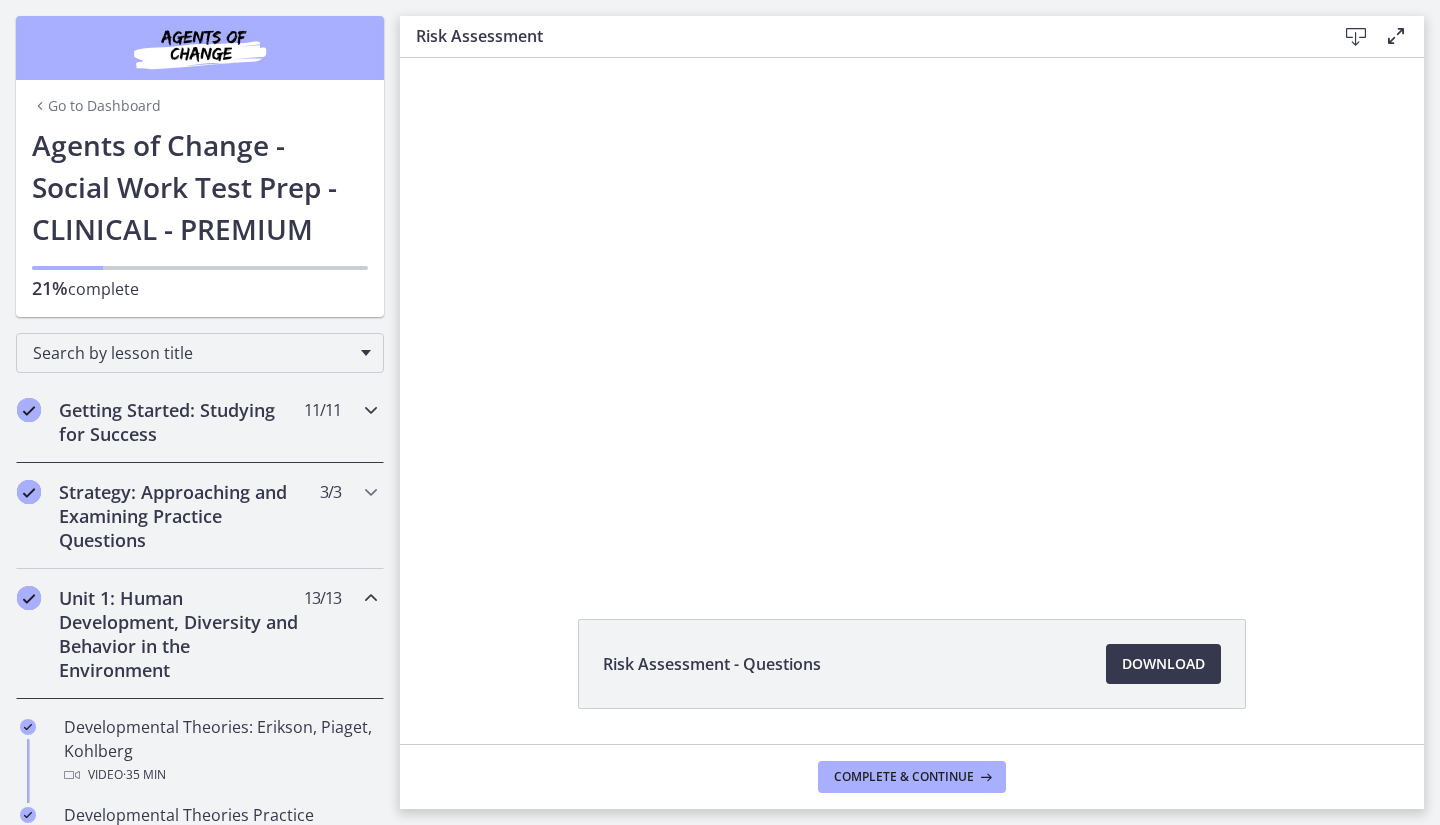 click on "Getting Started: Studying for Success
11  /  11
Completed" at bounding box center [200, 422] 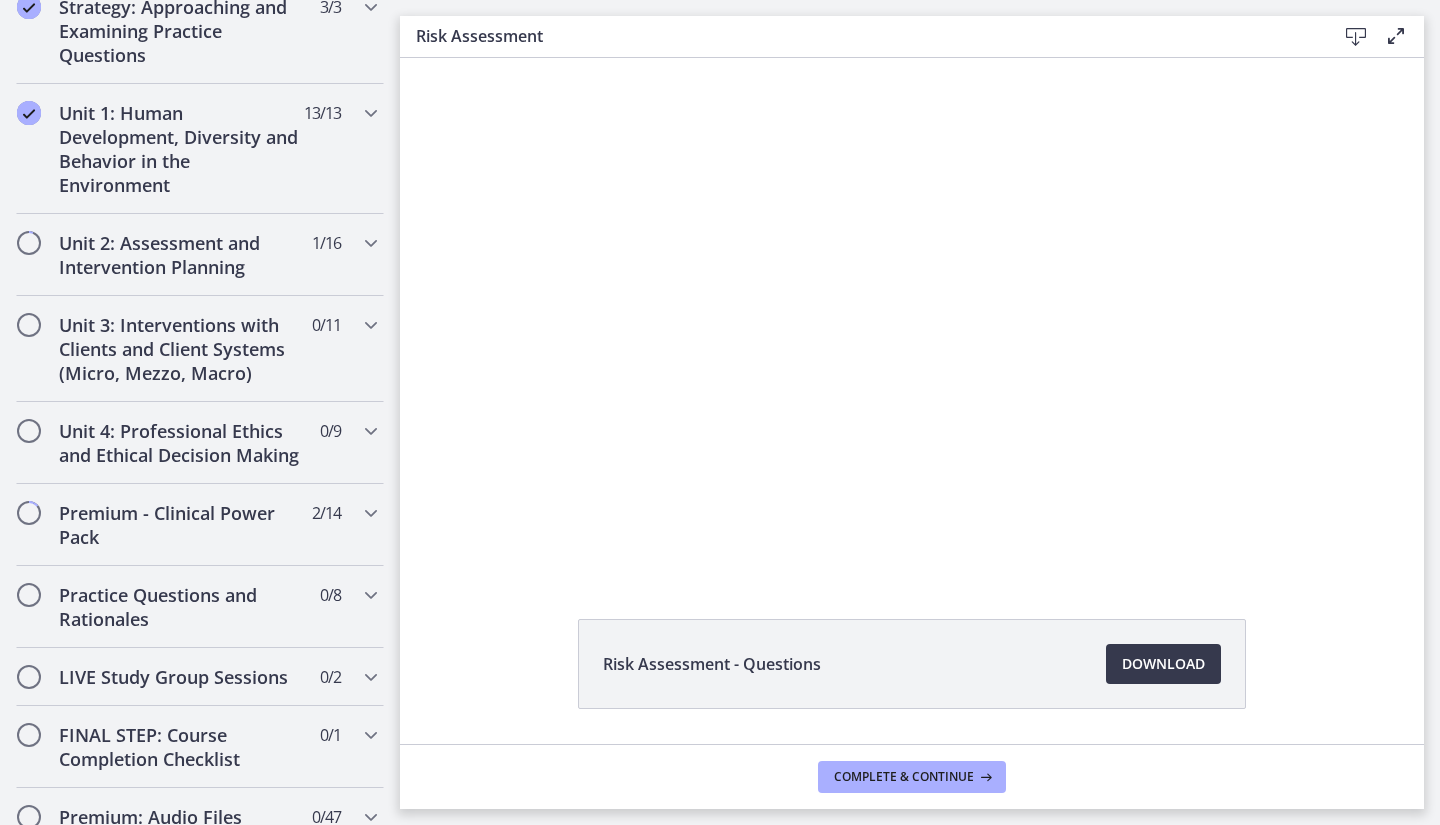 scroll, scrollTop: 1288, scrollLeft: 0, axis: vertical 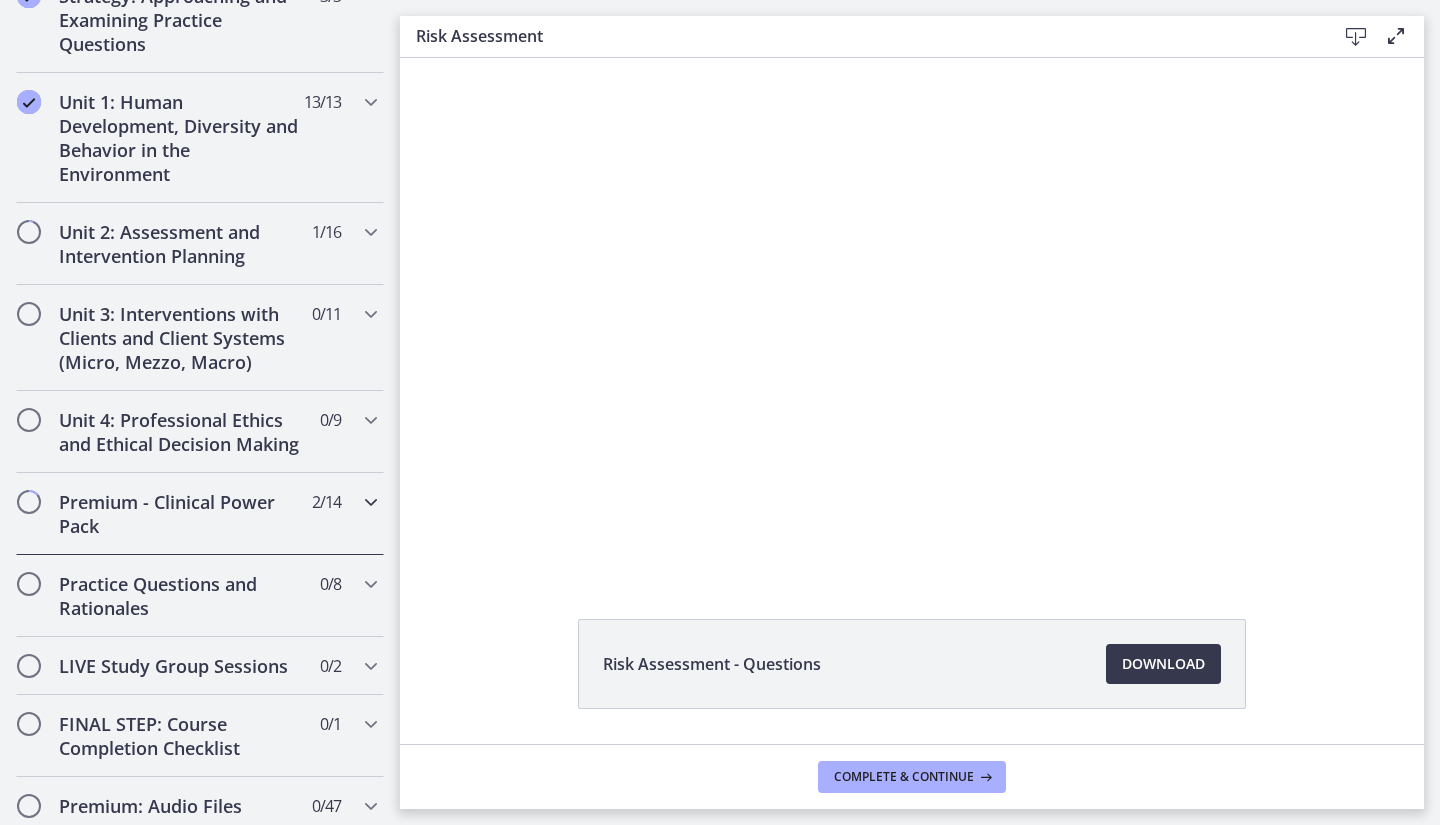 click on "Premium - Clinical Power Pack" at bounding box center (181, 514) 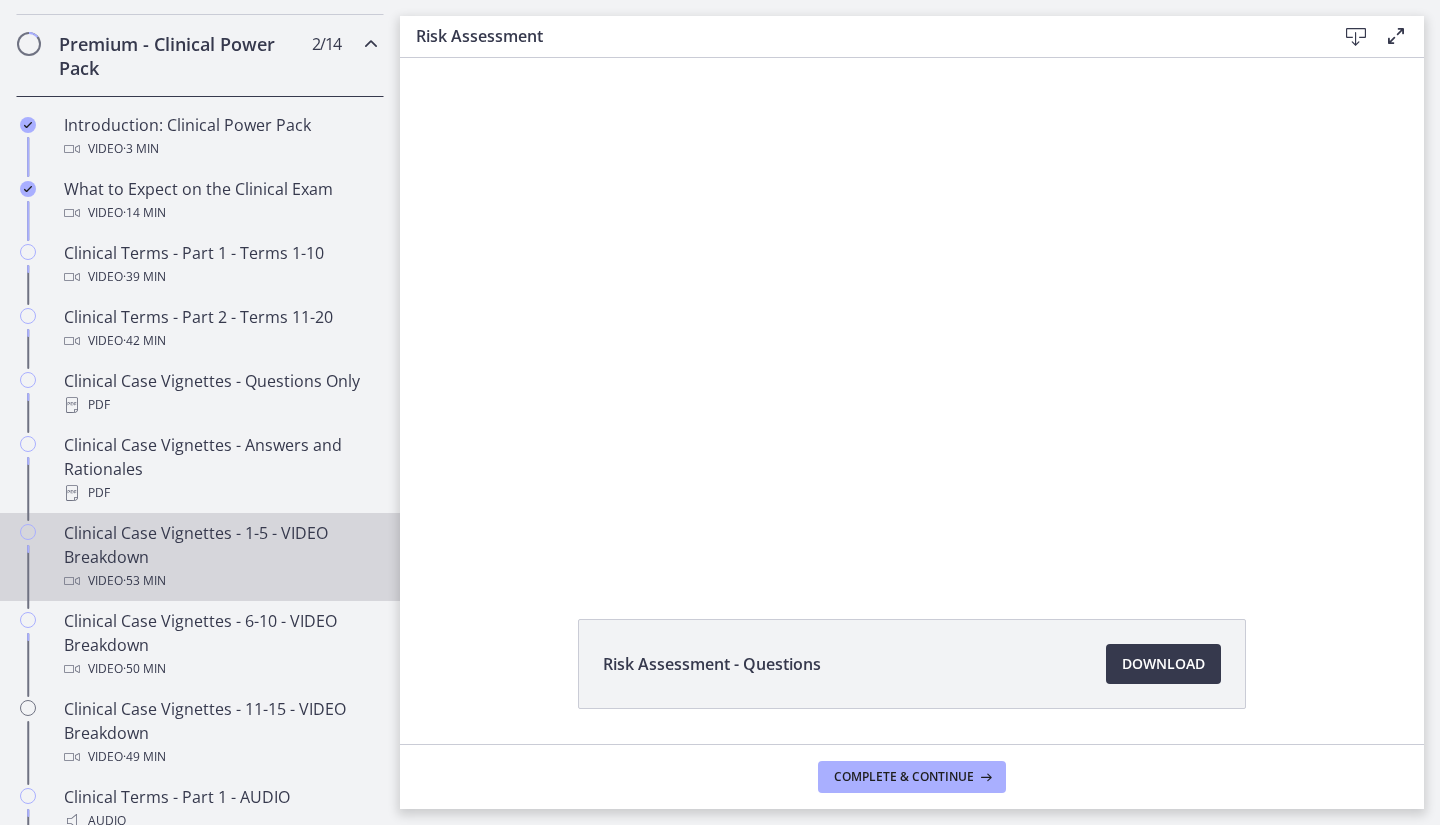 click on "Go to Dashboard
Go to Dashboard
Agents of Change - Social Work Test Prep - CLINICAL - PREMIUM
21%  complete
Search by lesson title
Getting Started: Studying for Success
11  /  11
Completed
Welcome to Agents of Change!
Text
Download the Agents of Change Mobile App!
Text
Quiz" at bounding box center [200, 412] 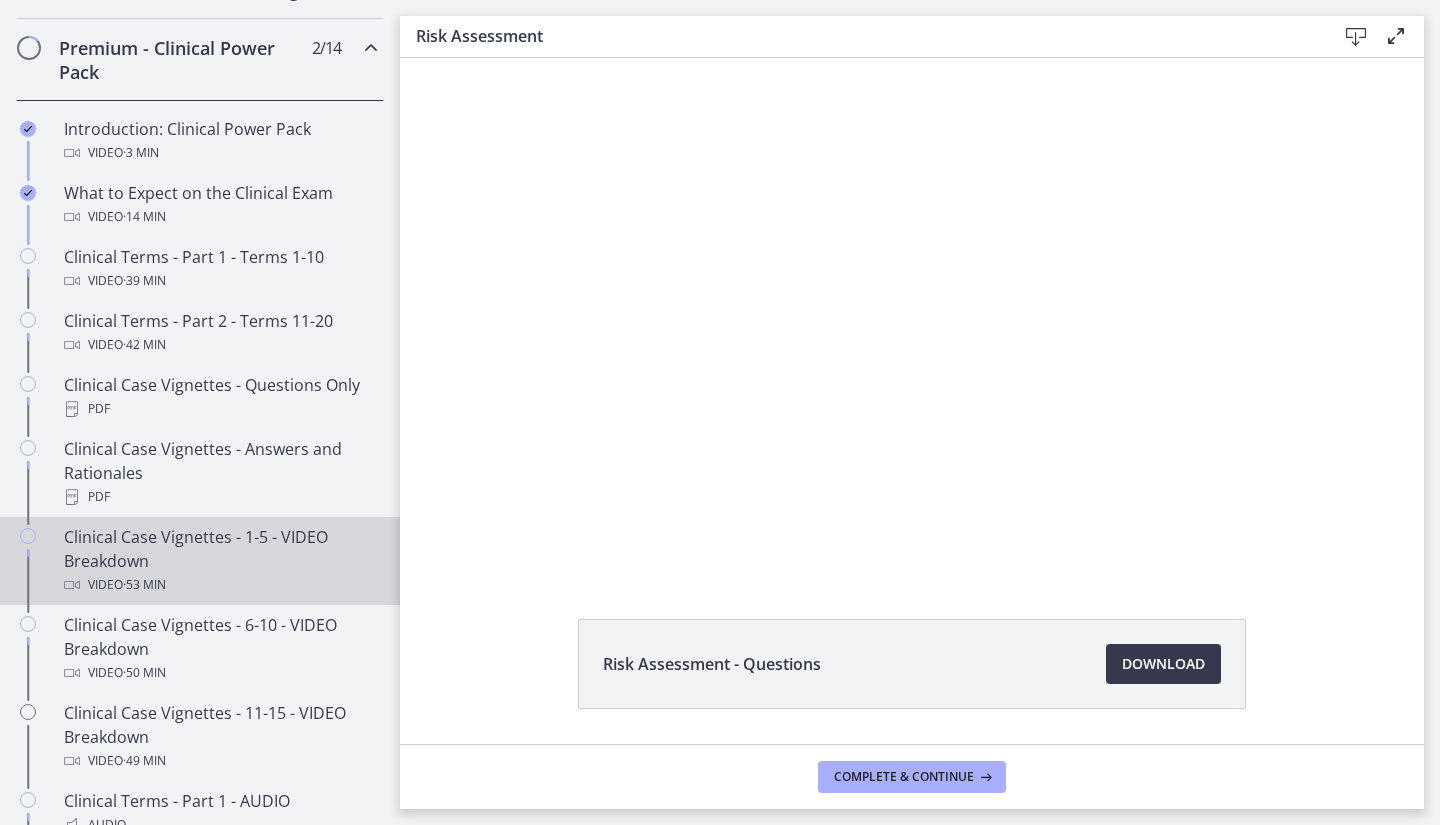 scroll, scrollTop: 947, scrollLeft: 0, axis: vertical 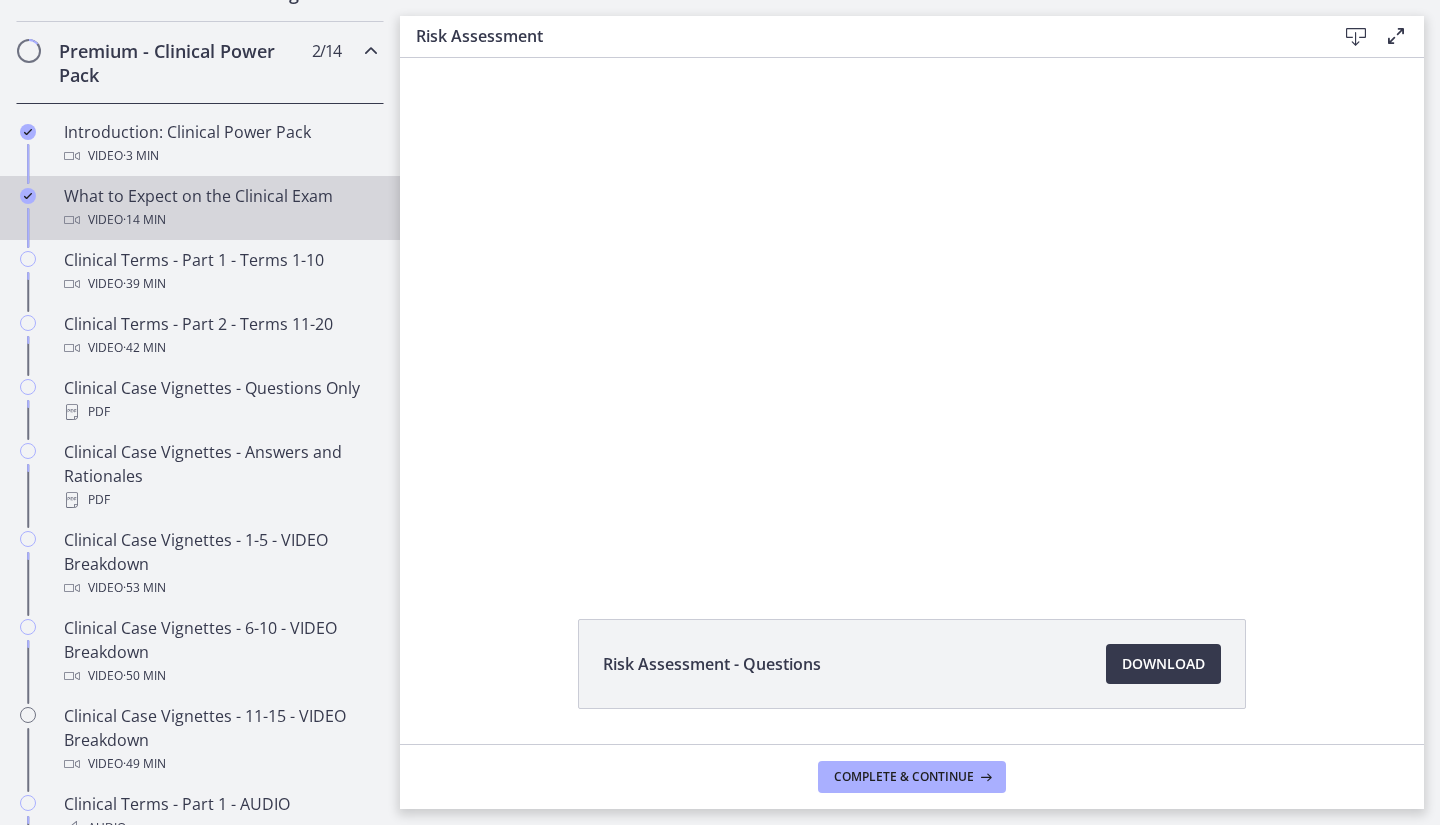 click on "What to Expect on the Clinical Exam
Video
·  14 min" at bounding box center [220, 208] 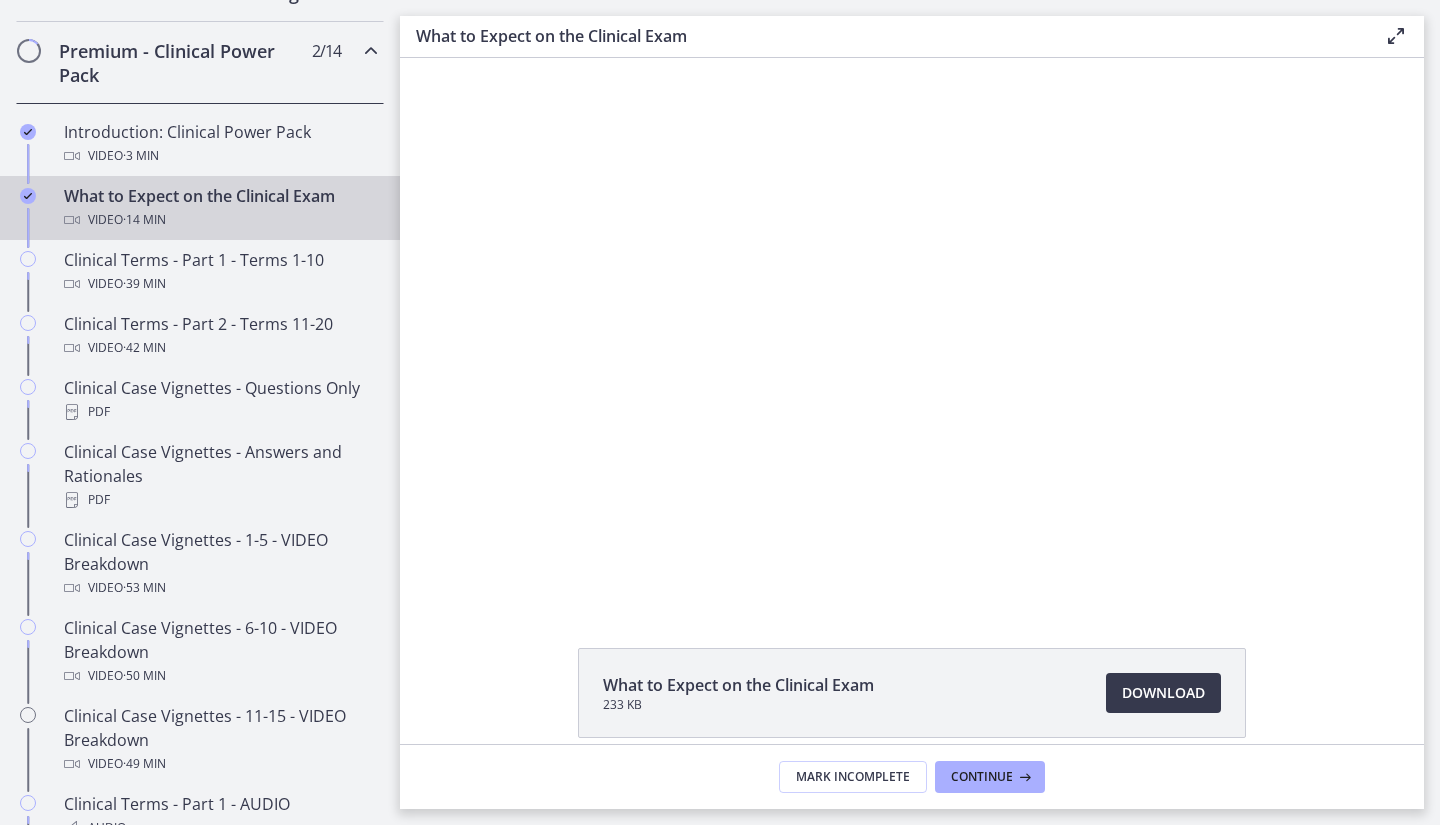 scroll, scrollTop: 0, scrollLeft: 0, axis: both 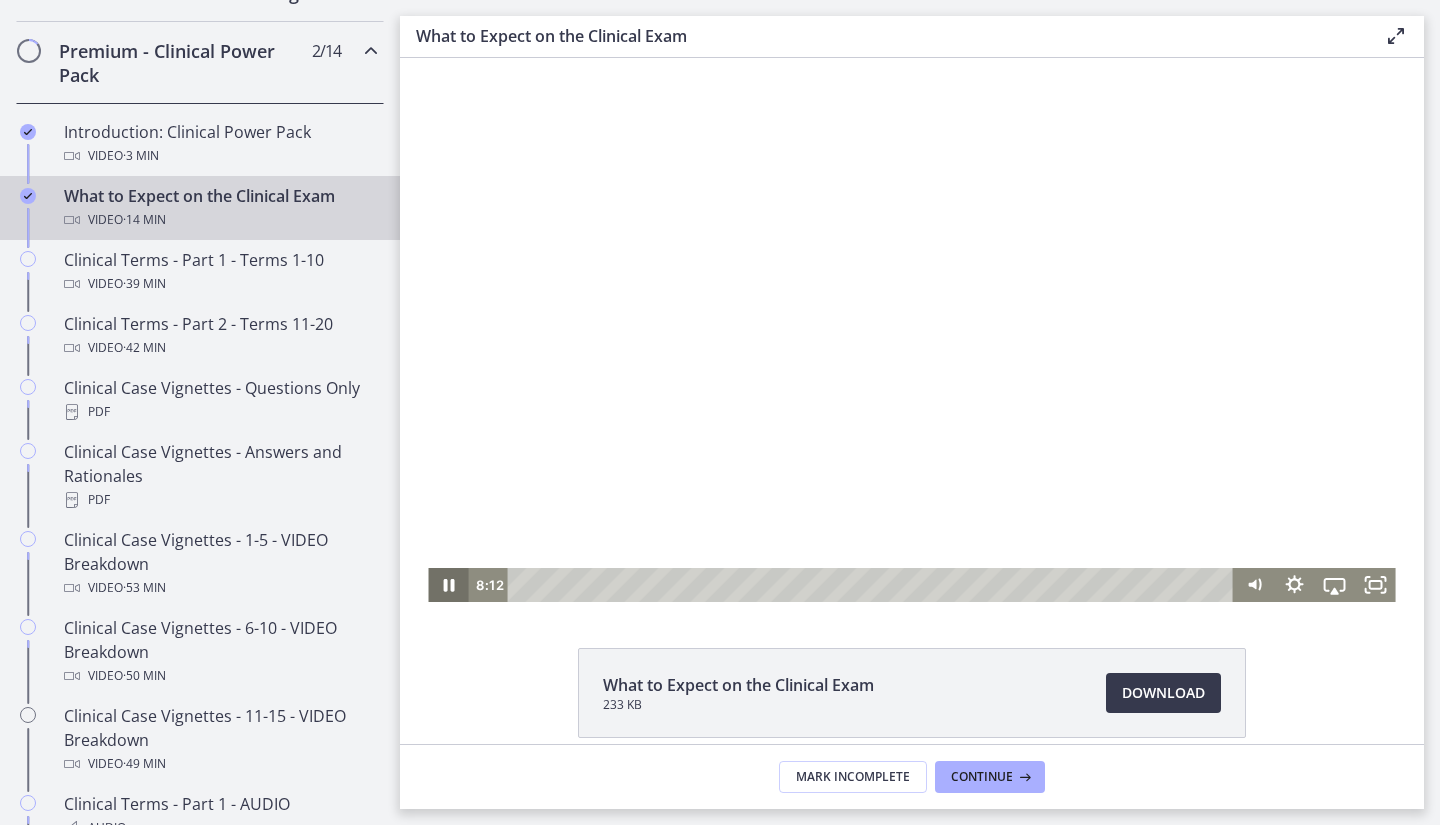 click 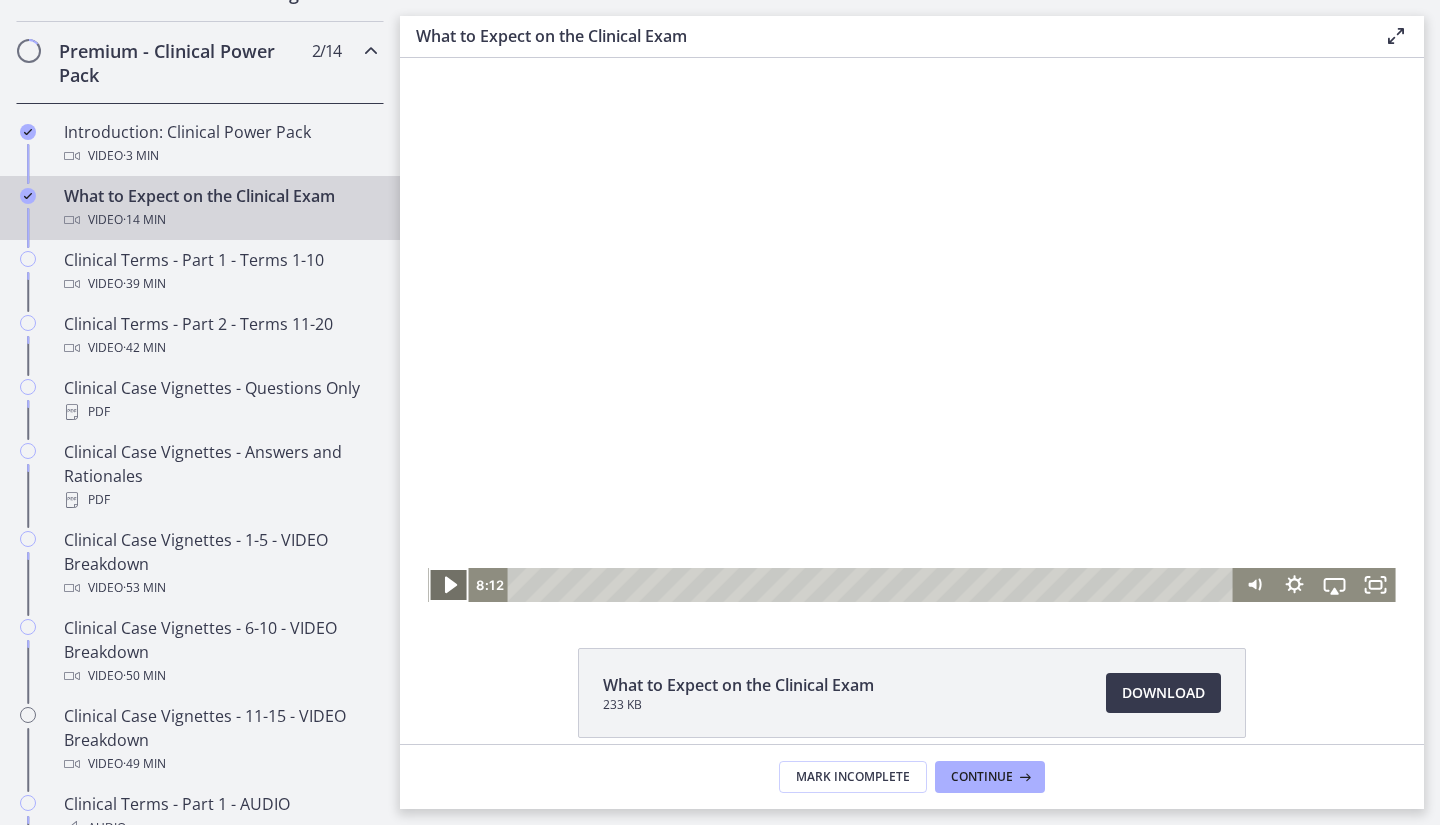 click 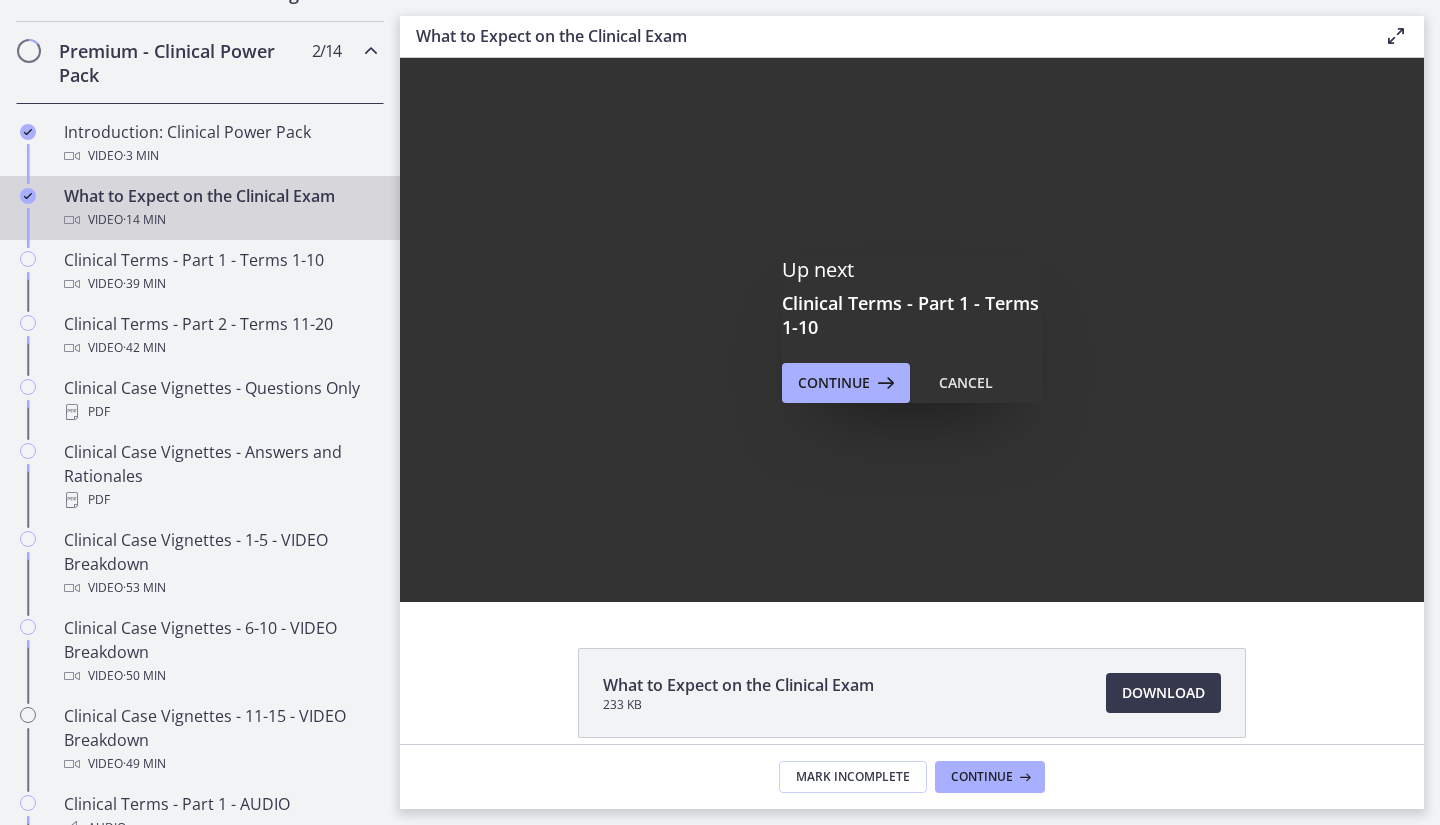 scroll, scrollTop: 0, scrollLeft: 0, axis: both 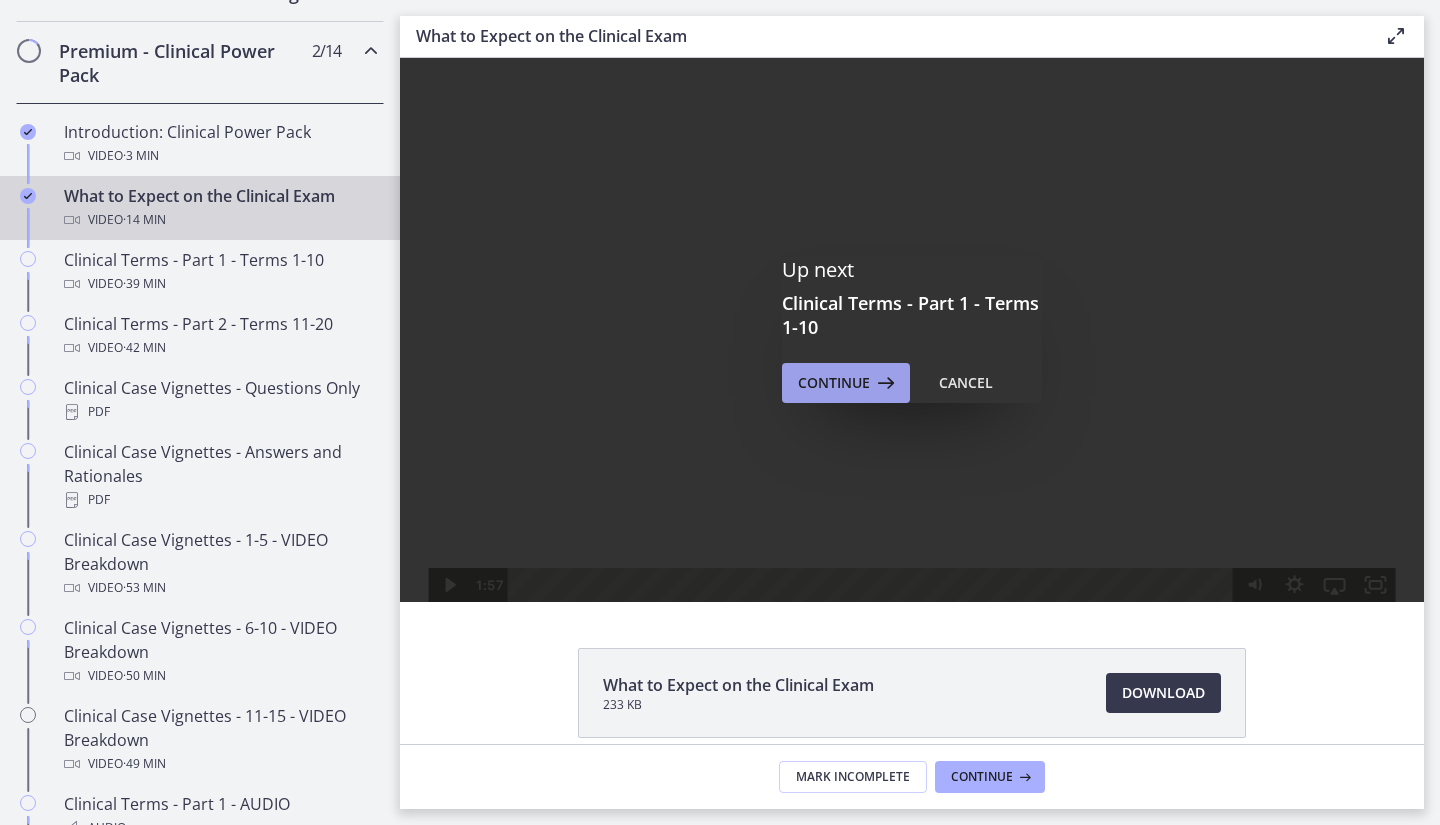 click on "Continue" at bounding box center [834, 383] 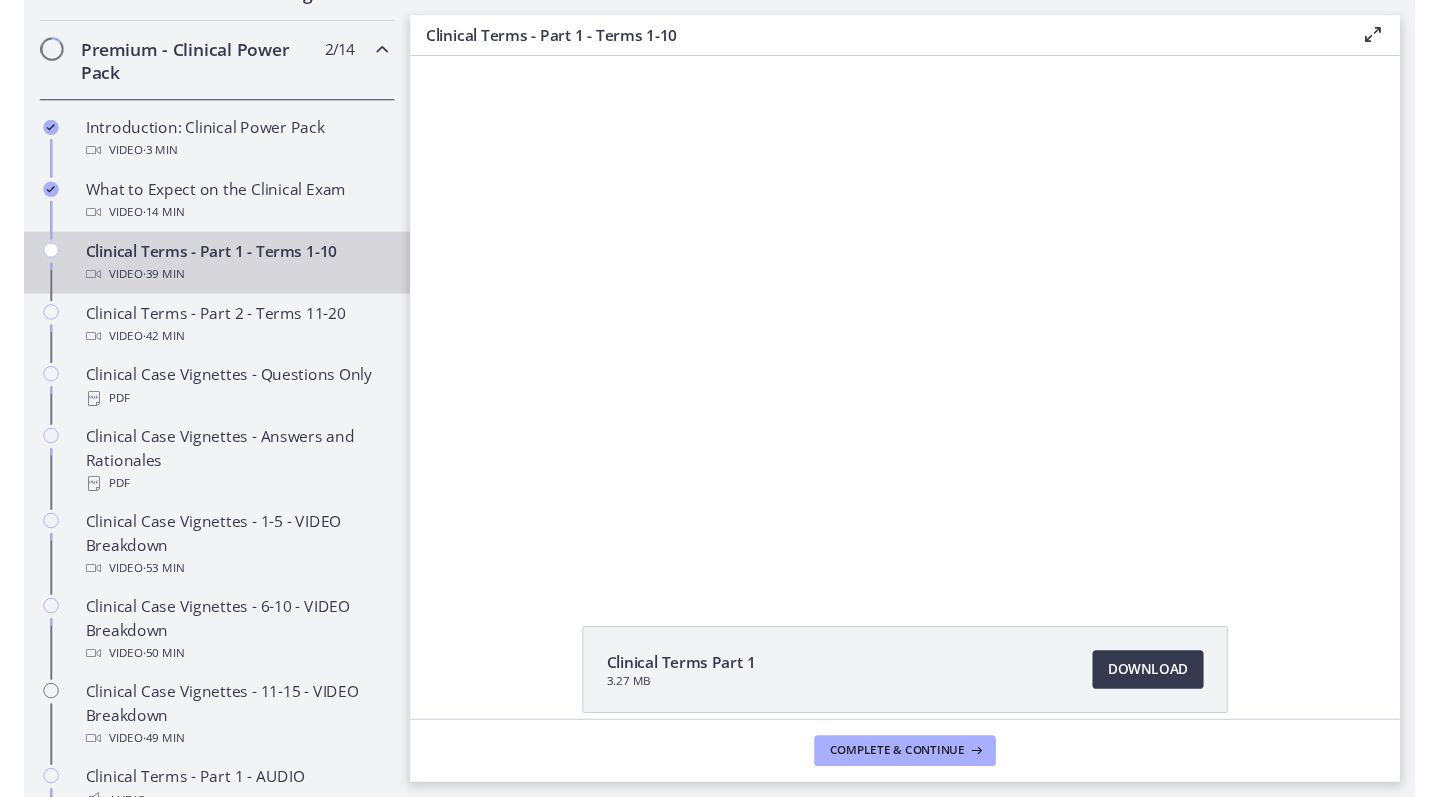 scroll, scrollTop: 0, scrollLeft: 0, axis: both 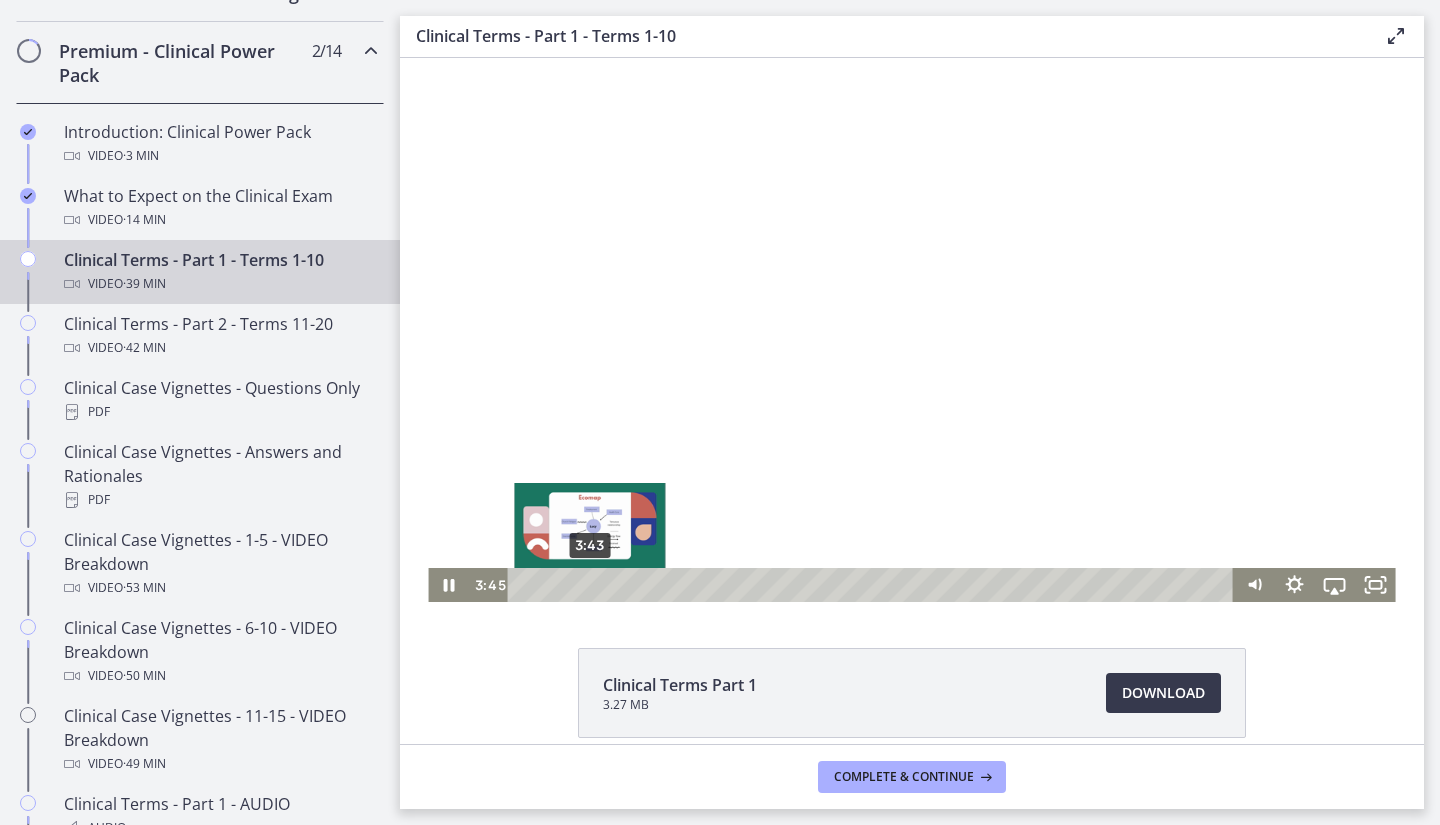 click on "3:43" at bounding box center [873, 585] 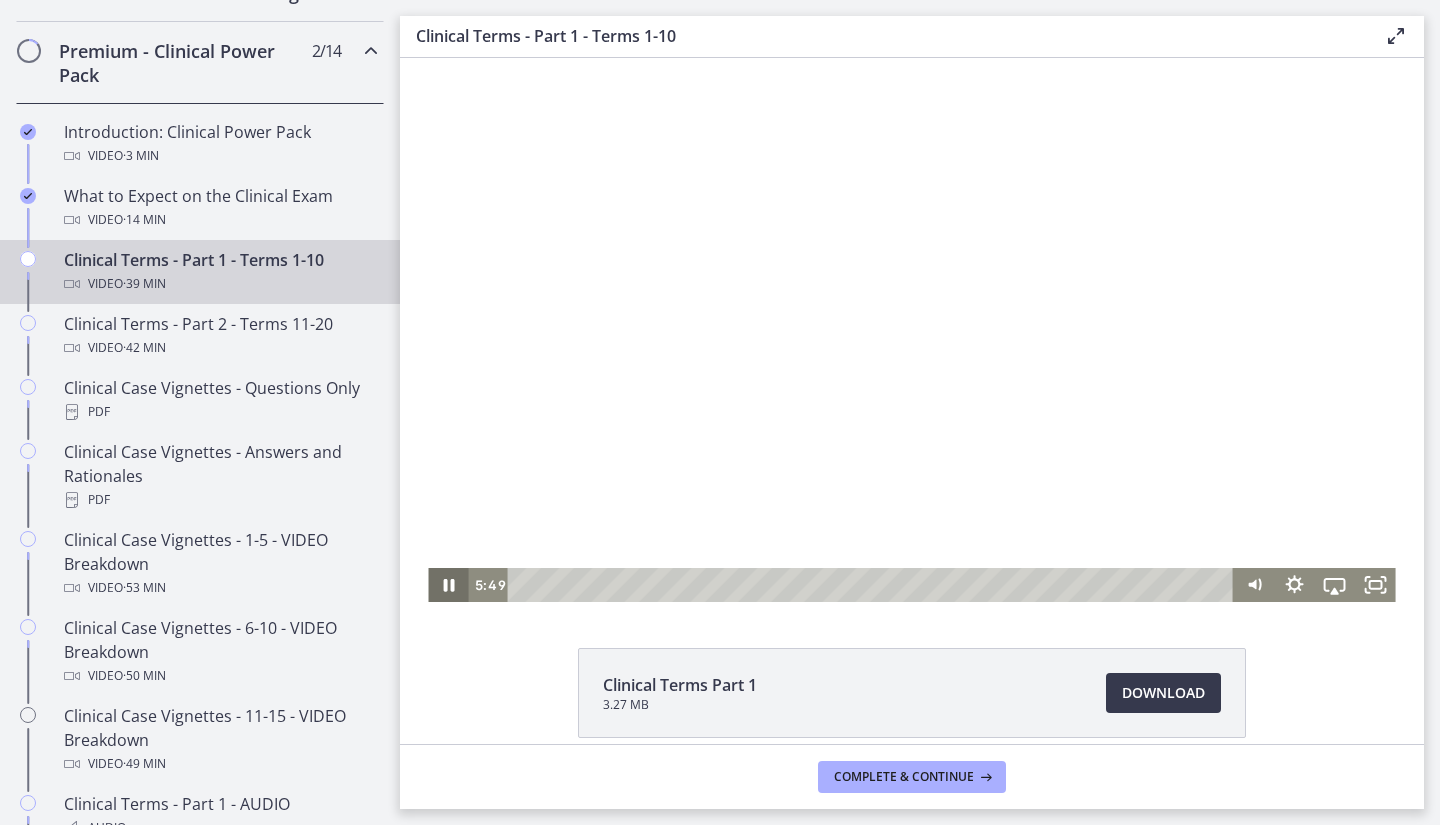 click 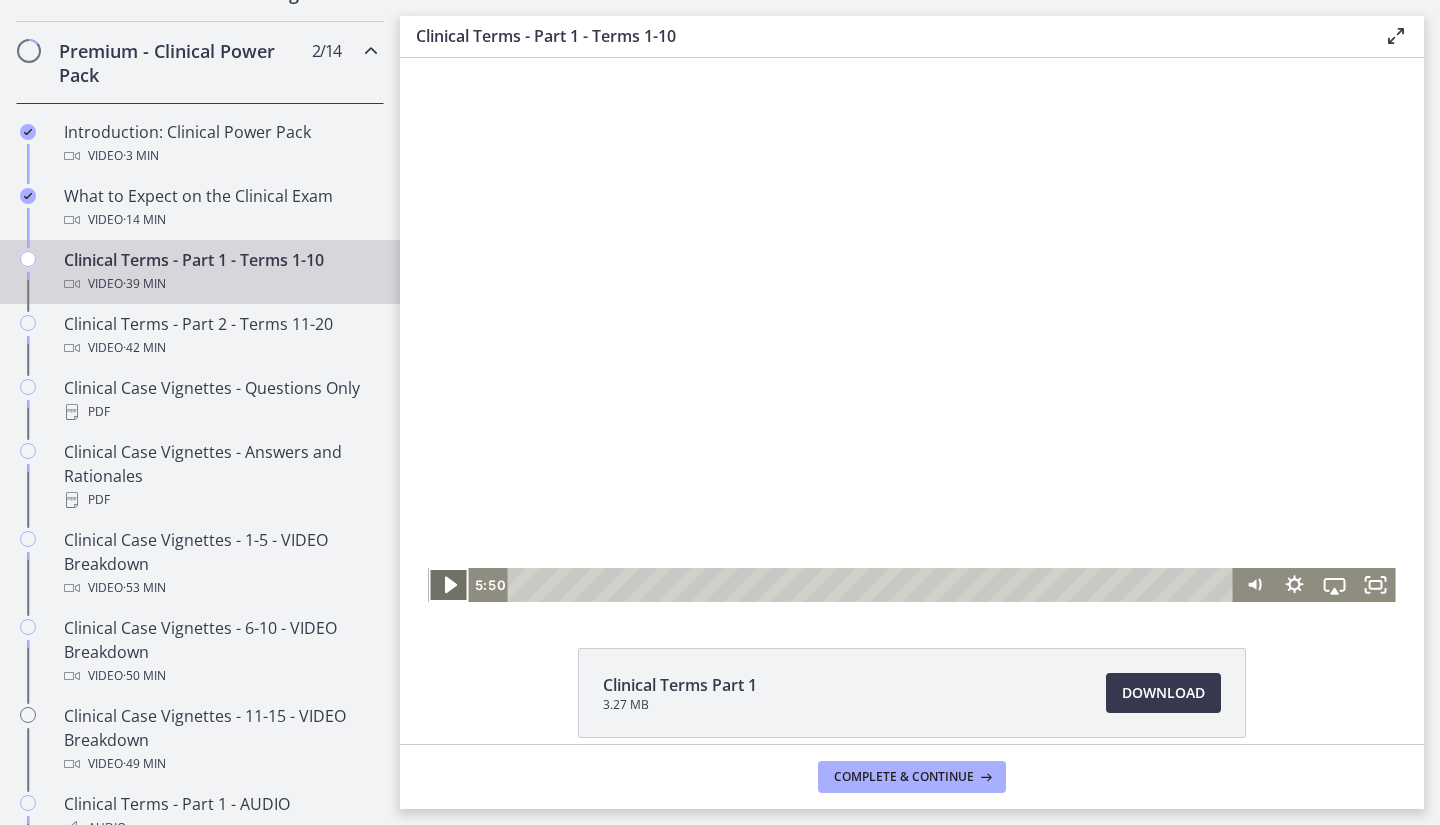 click 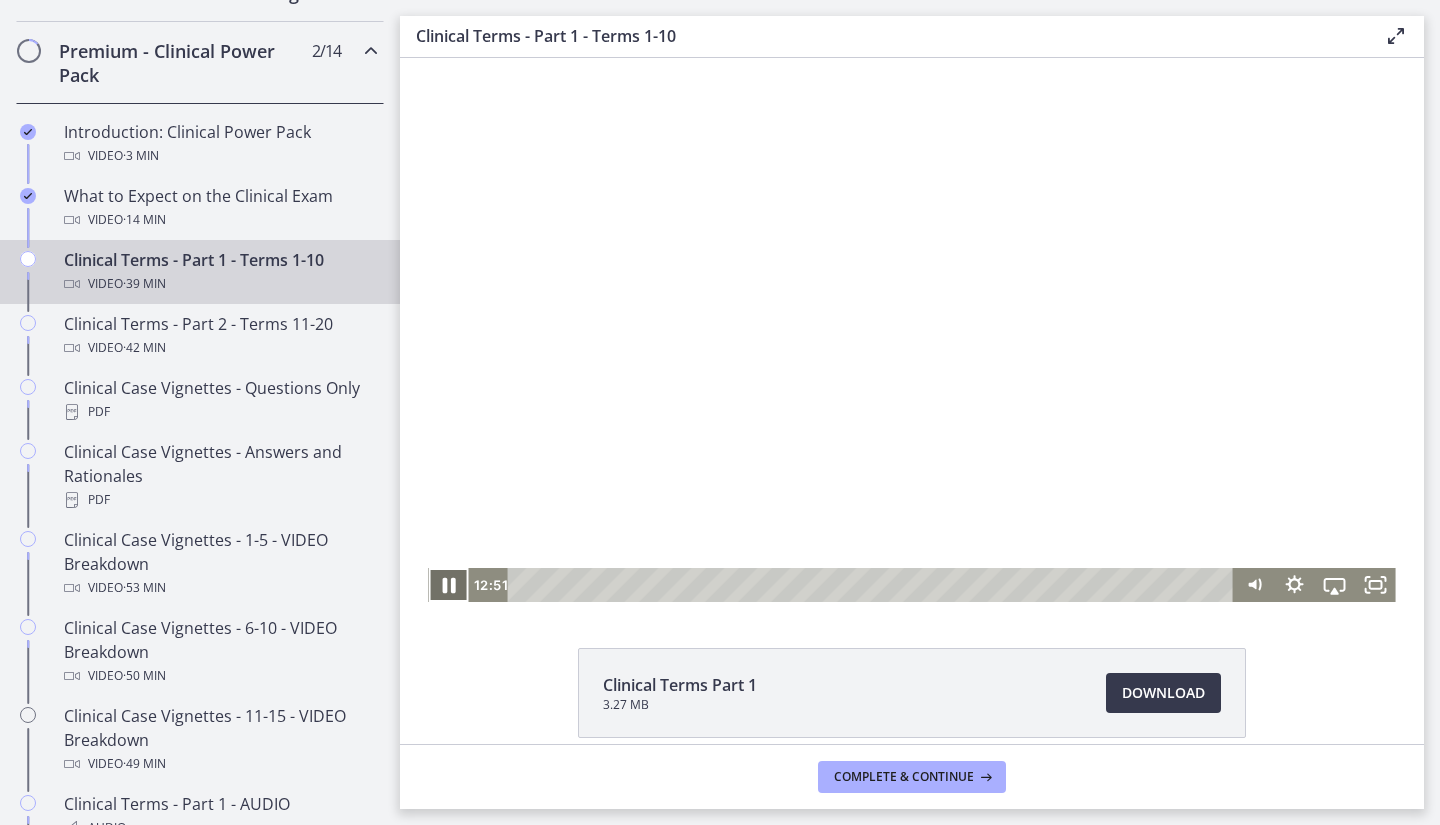 click 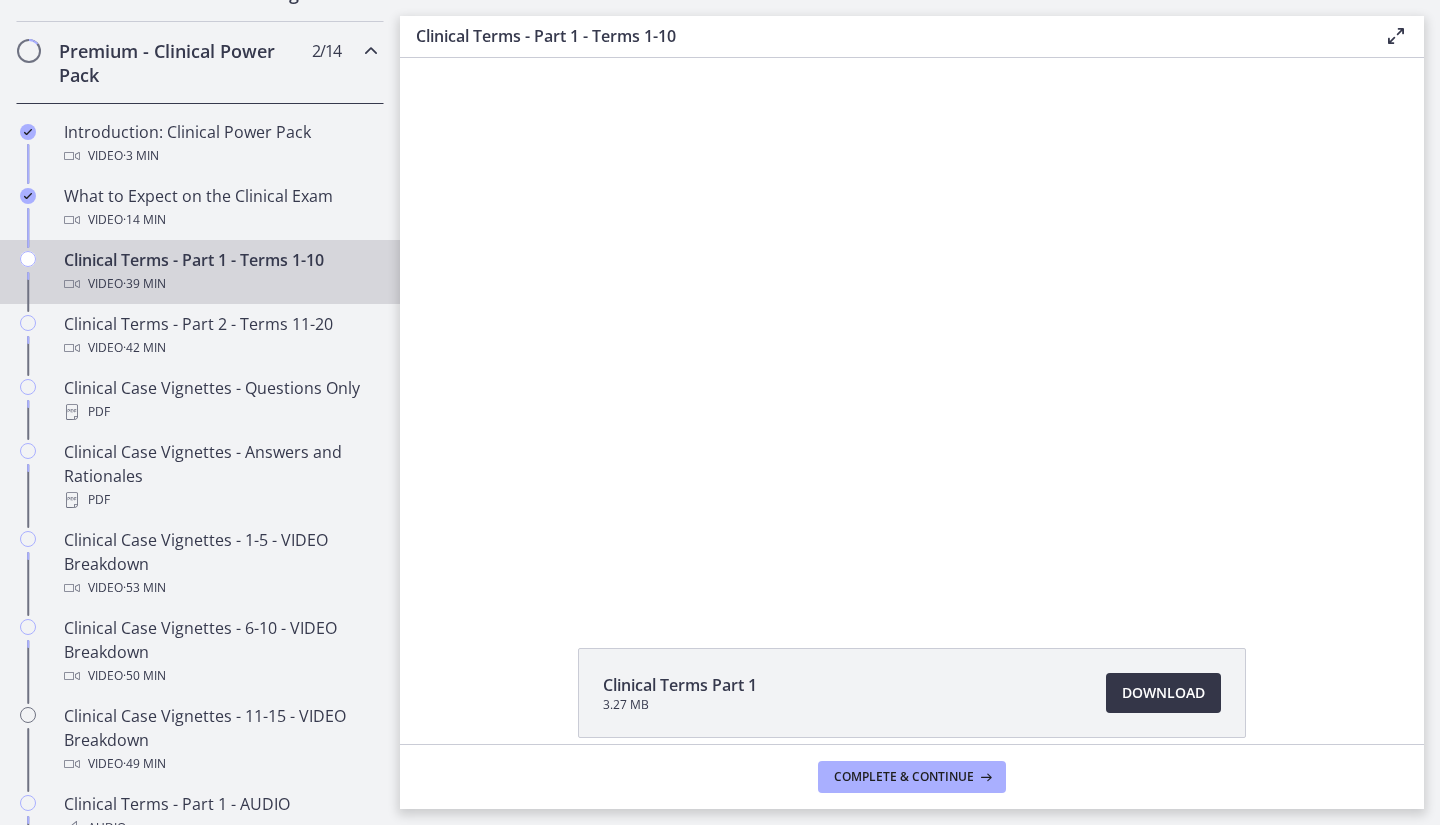 click on "Download
Opens in a new window" at bounding box center [1163, 693] 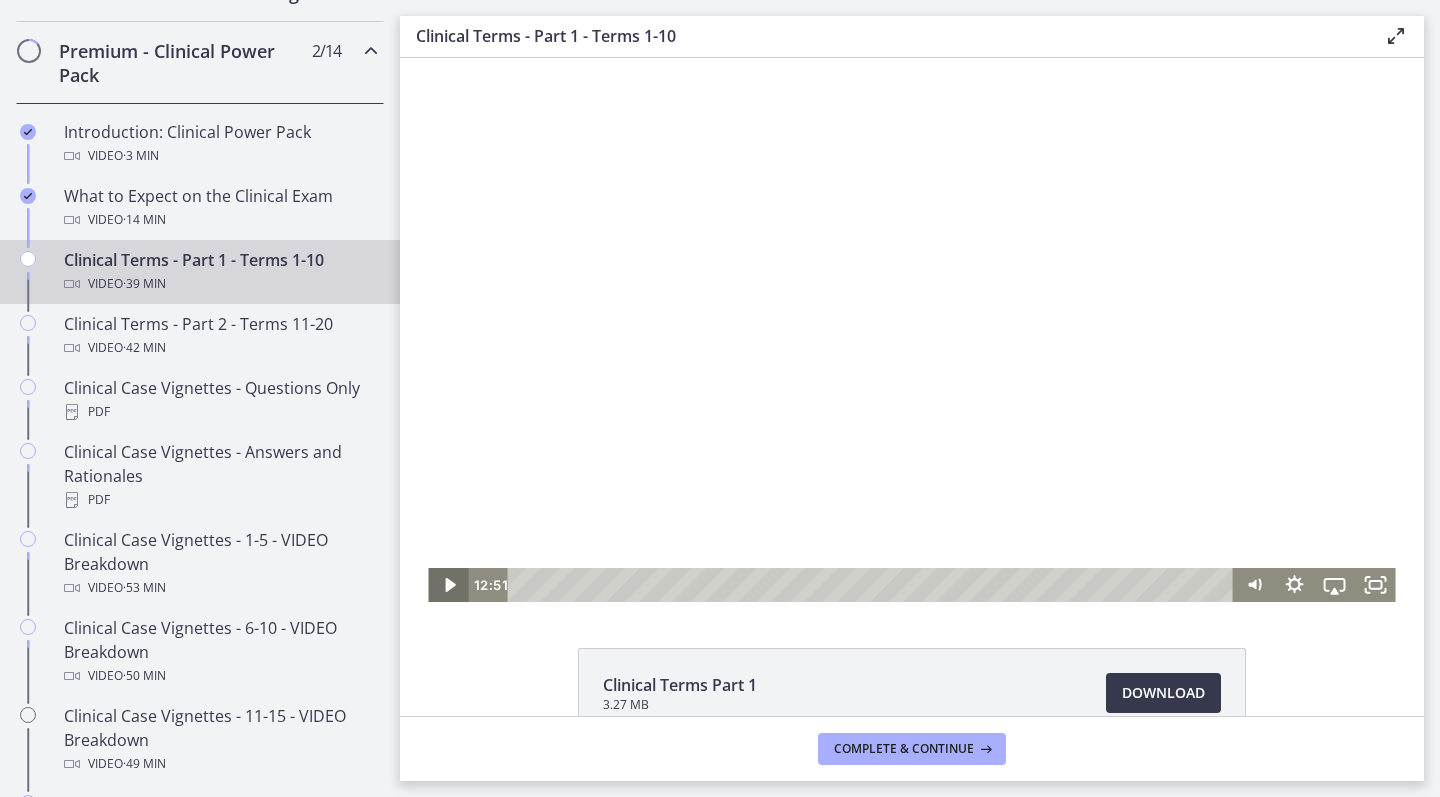 click 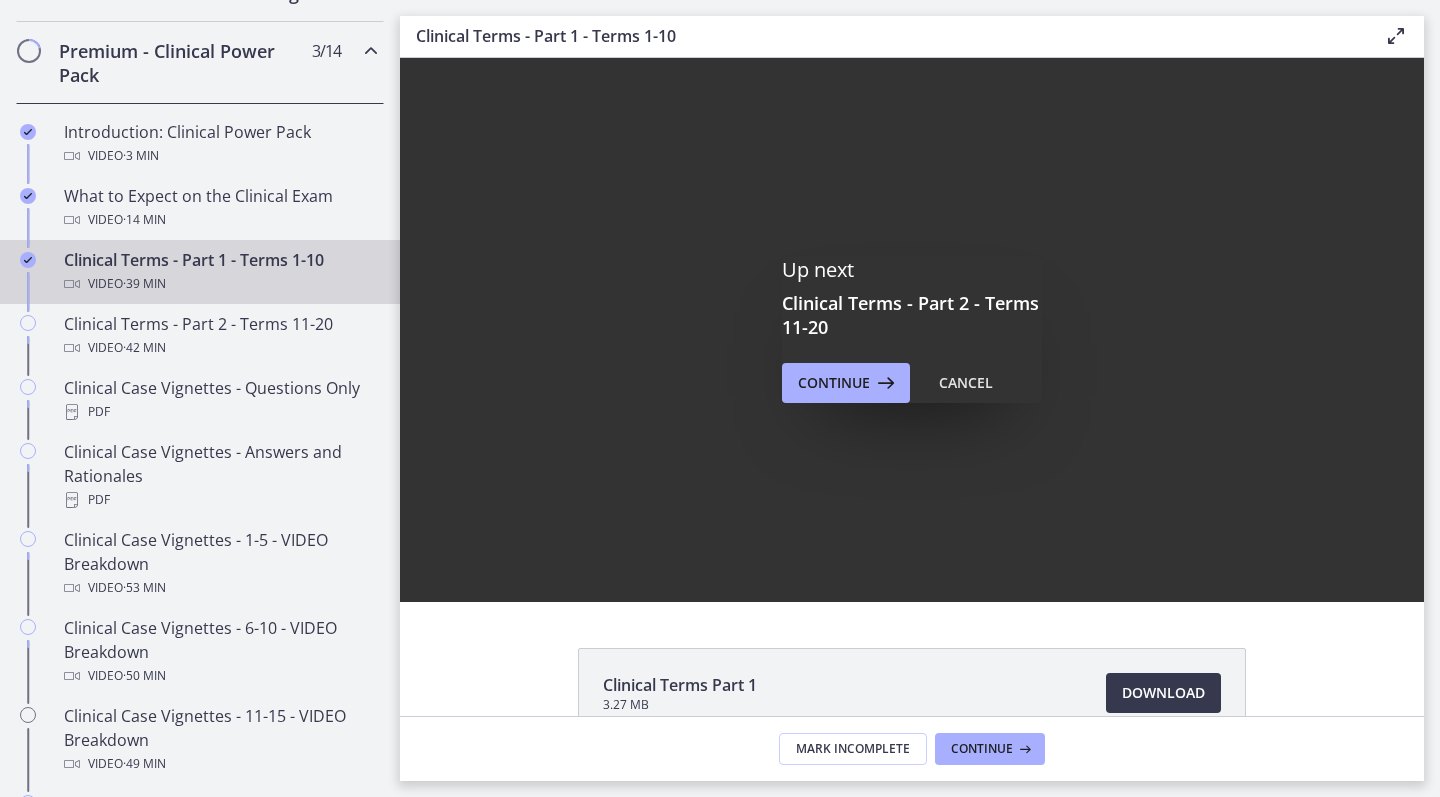 scroll, scrollTop: 0, scrollLeft: 0, axis: both 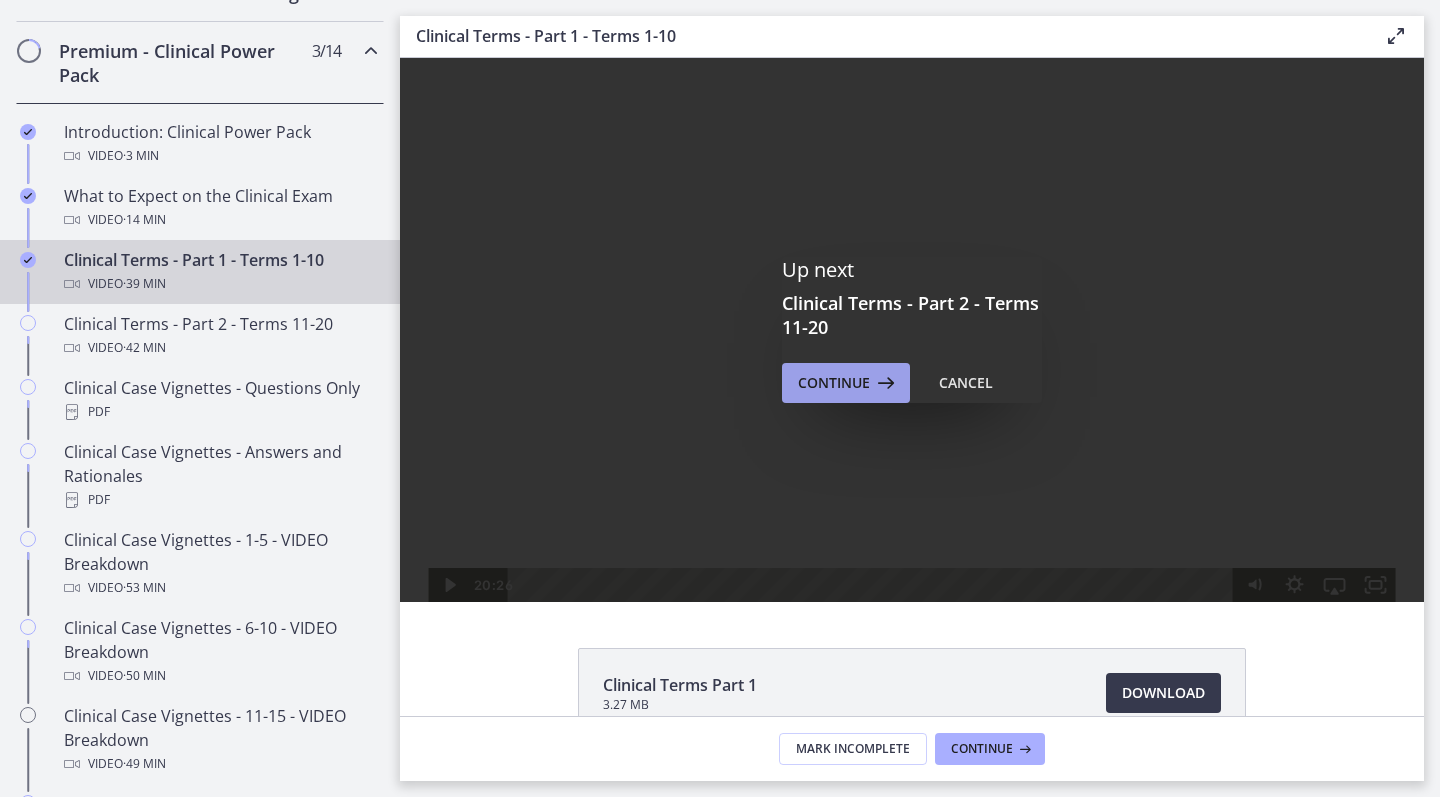 click on "Continue" at bounding box center (834, 383) 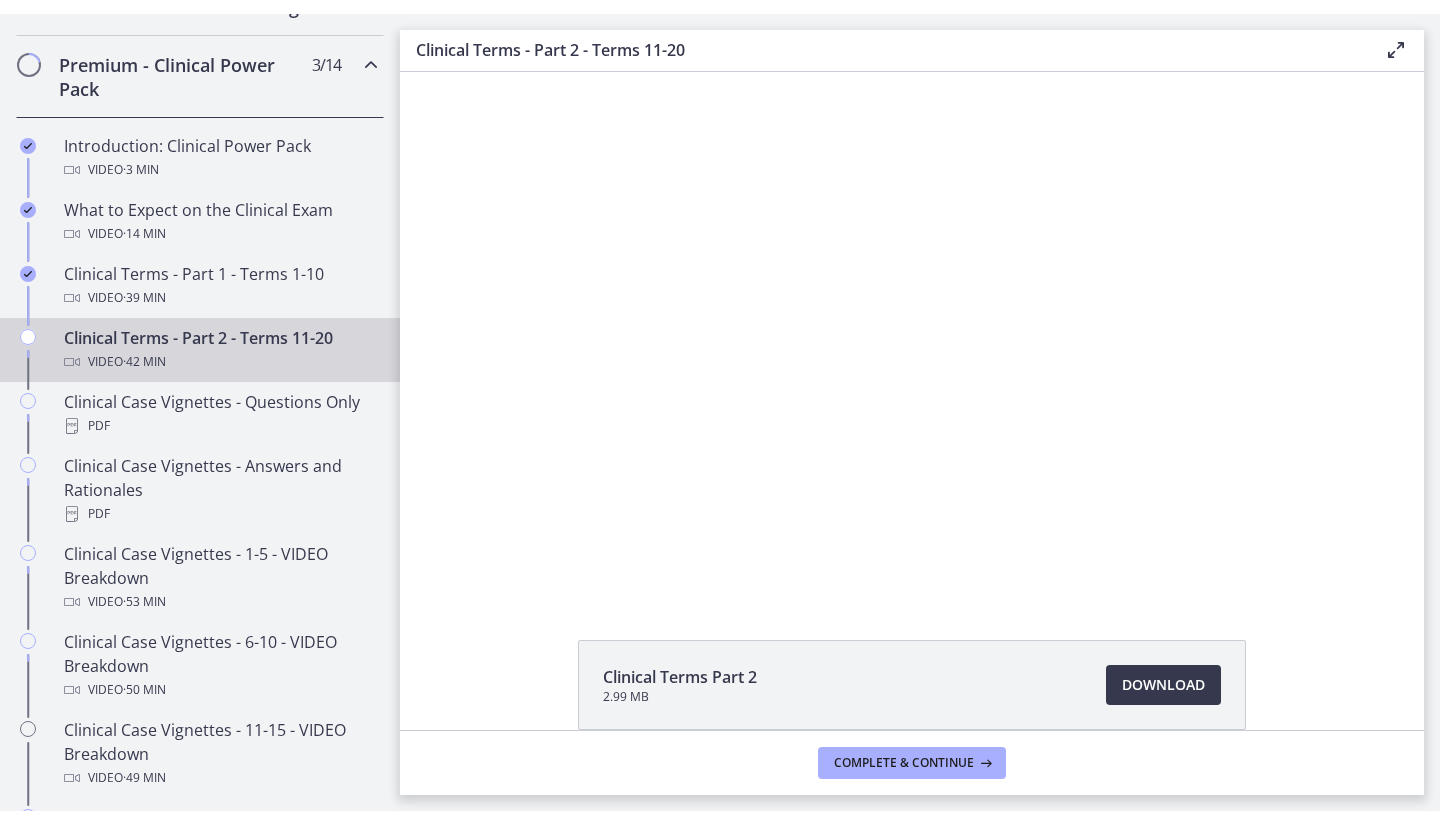 scroll, scrollTop: 0, scrollLeft: 0, axis: both 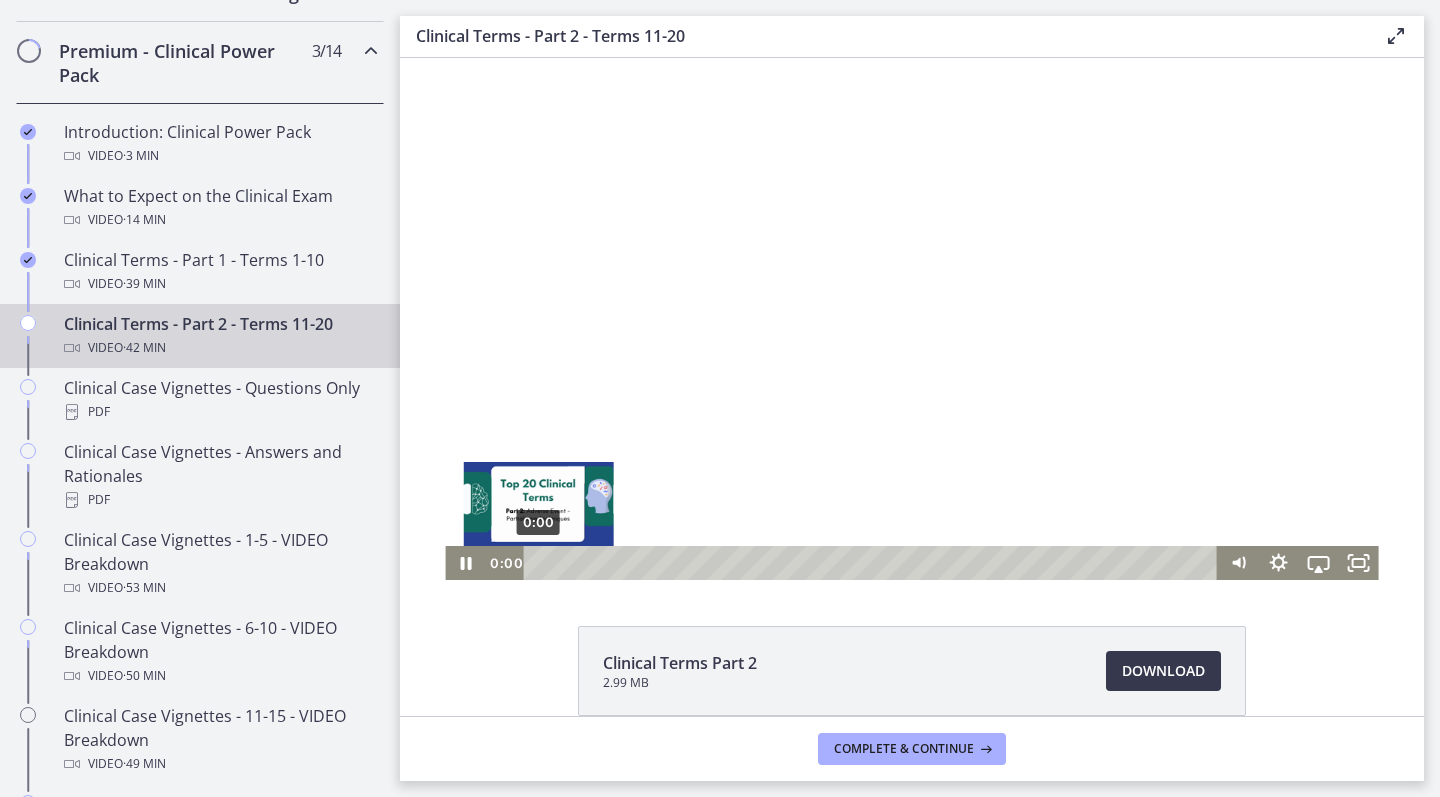drag, startPoint x: 554, startPoint y: 563, endPoint x: 533, endPoint y: 564, distance: 21.023796 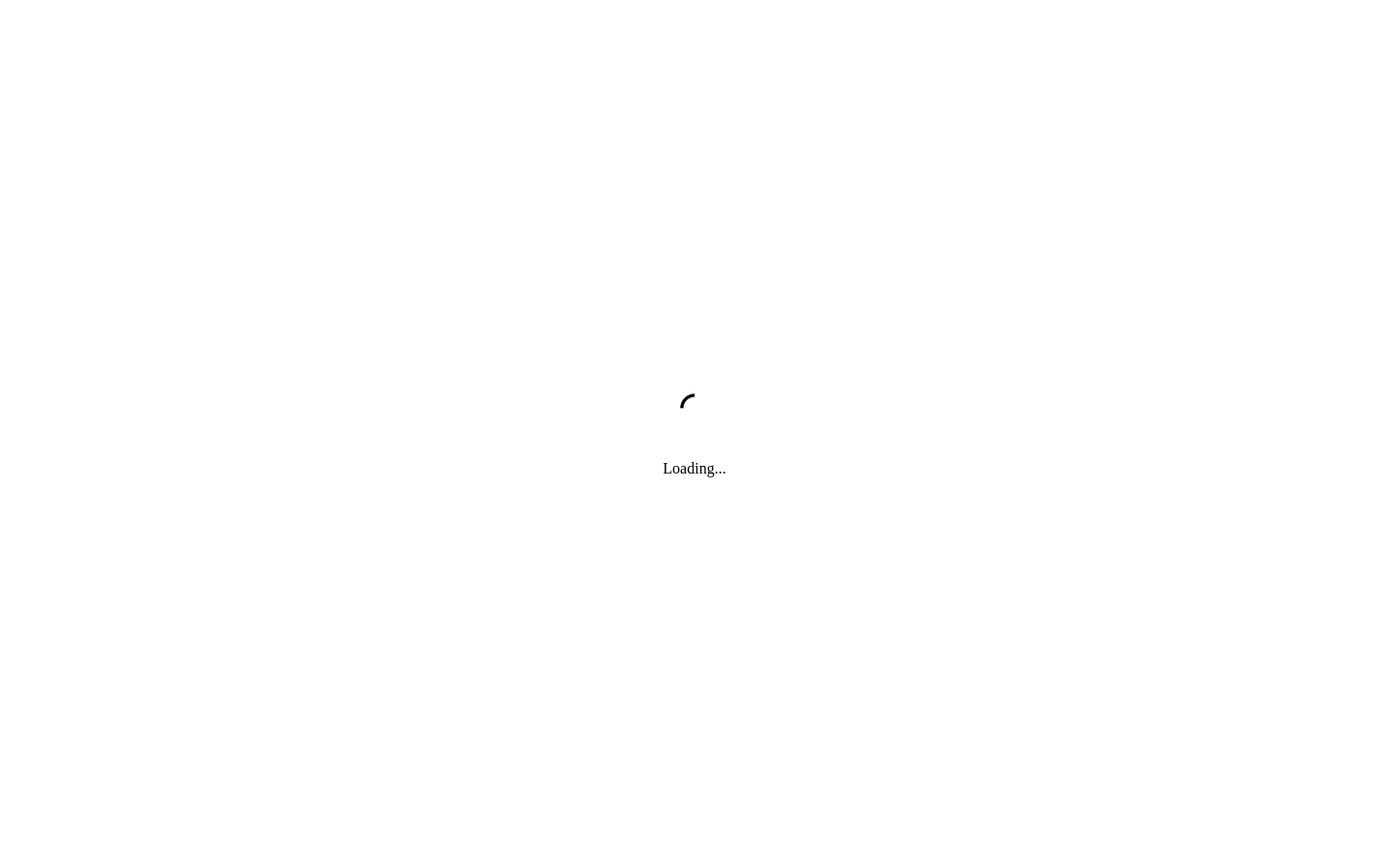 scroll, scrollTop: 0, scrollLeft: 0, axis: both 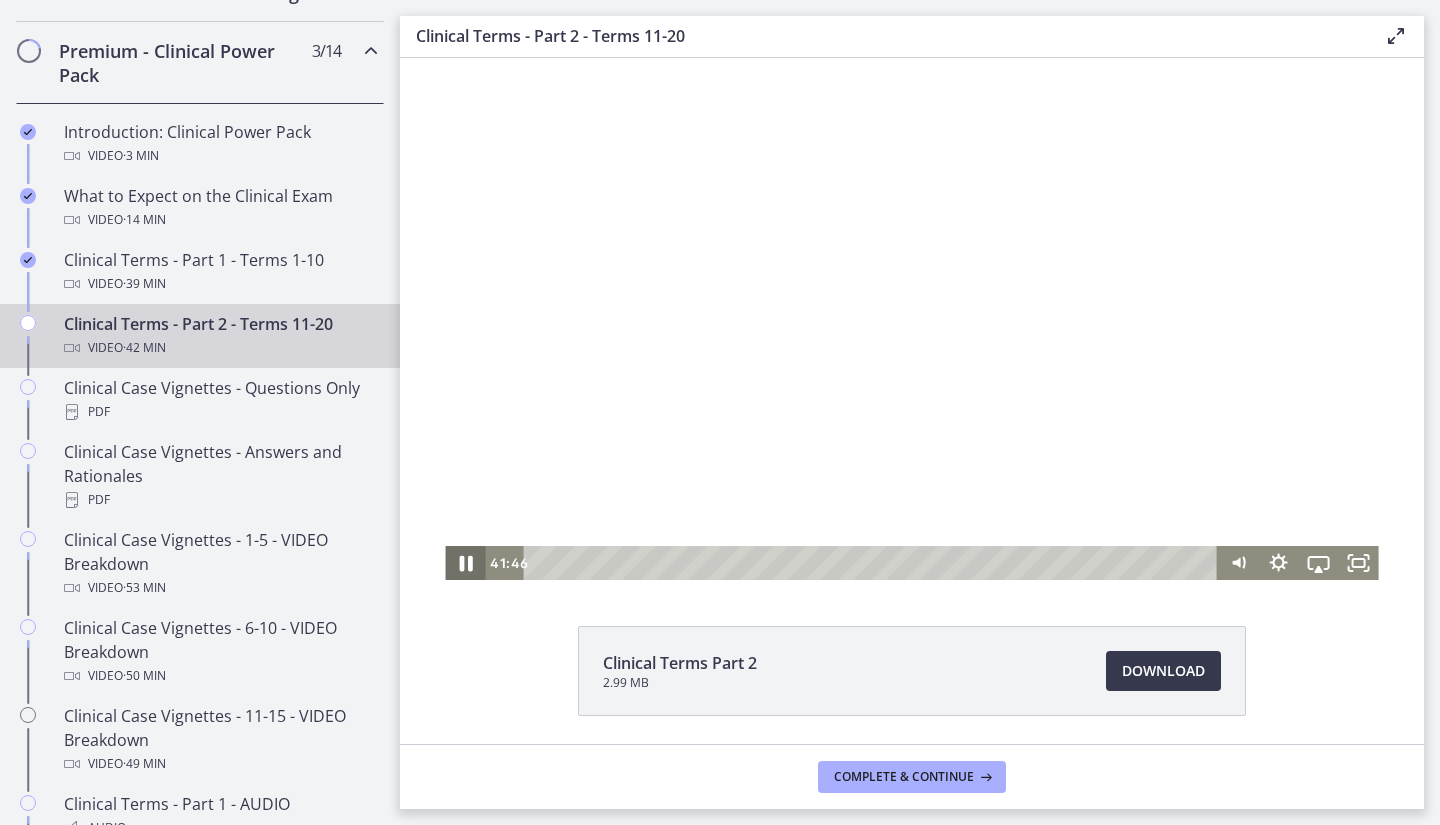 click 